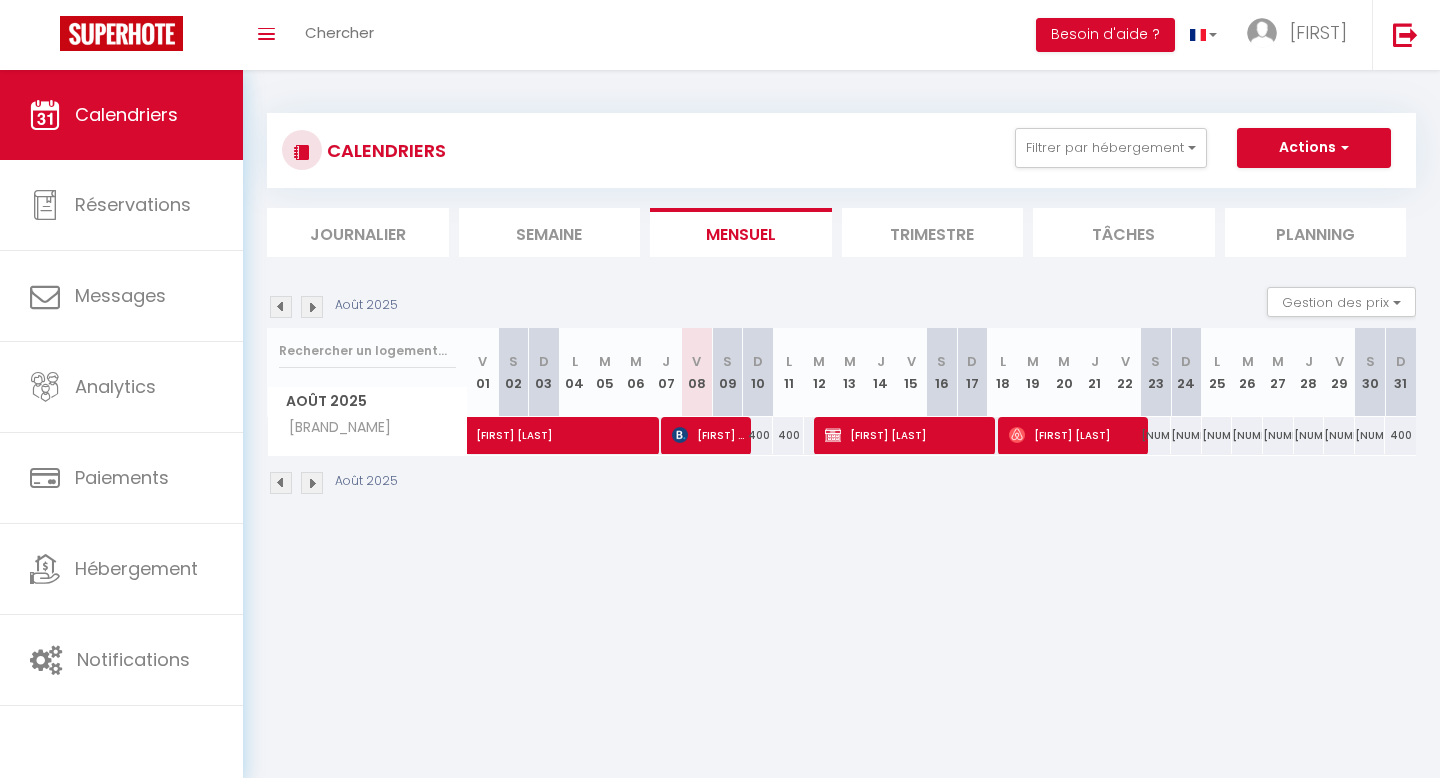 scroll, scrollTop: 0, scrollLeft: 0, axis: both 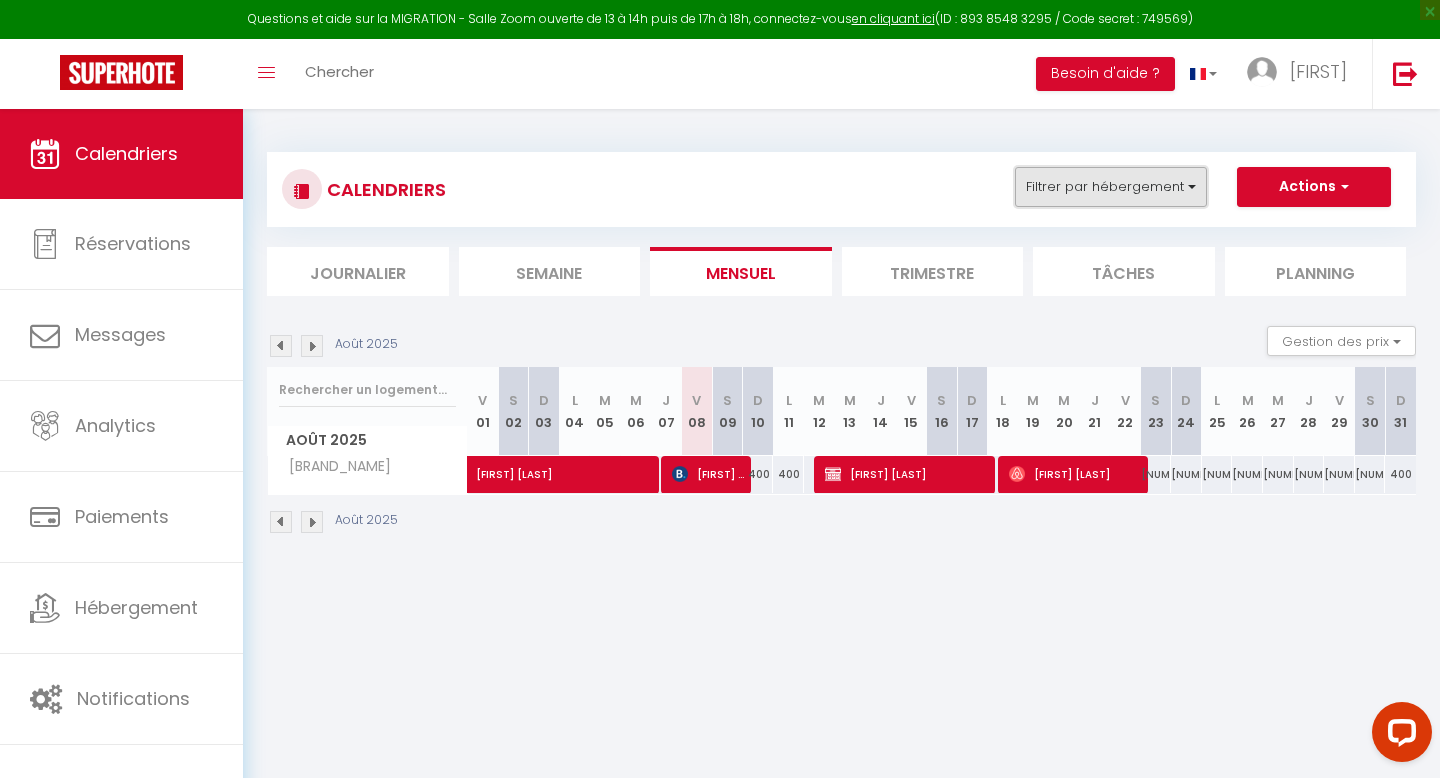 click on "Filtrer par hébergement" at bounding box center [1111, 187] 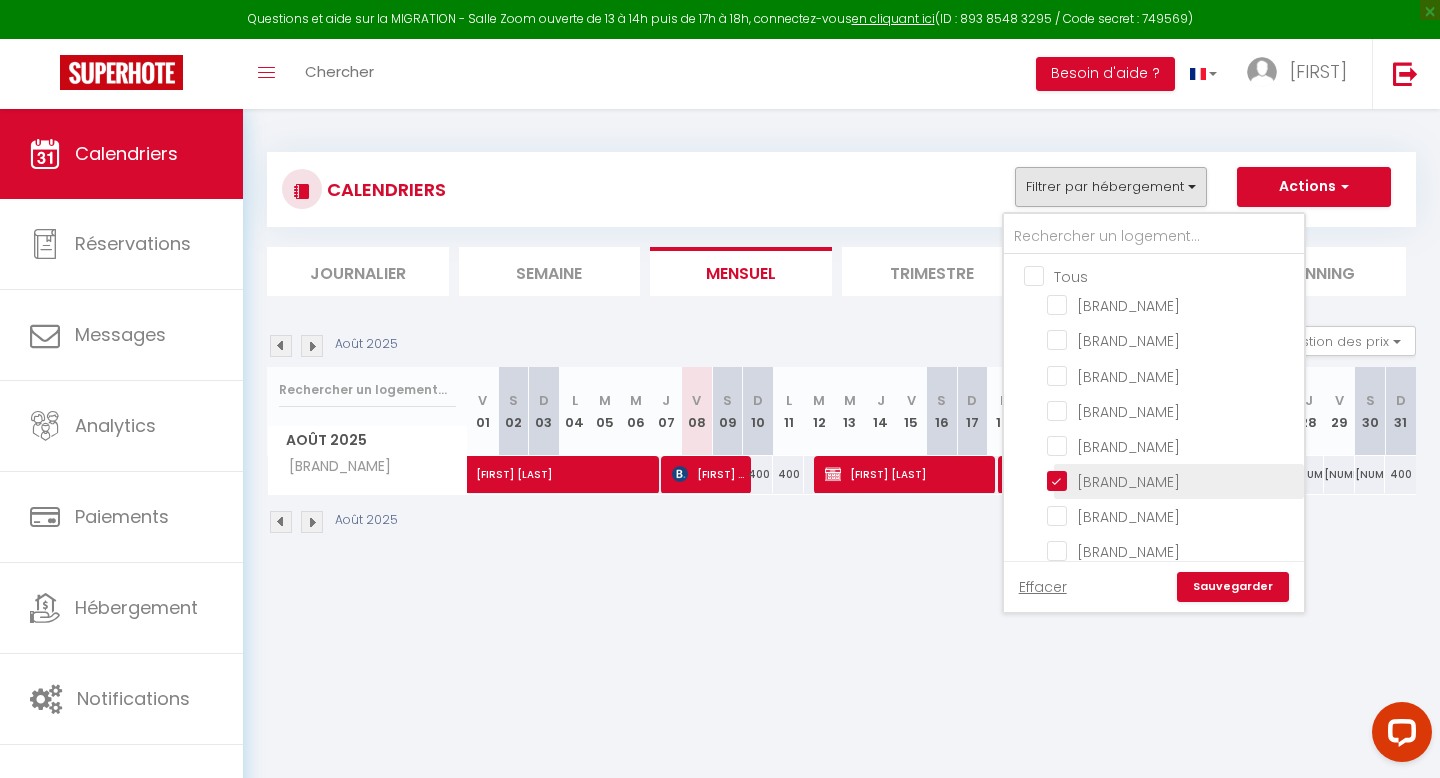 click on "[BRAND_NAME]" at bounding box center (1172, 480) 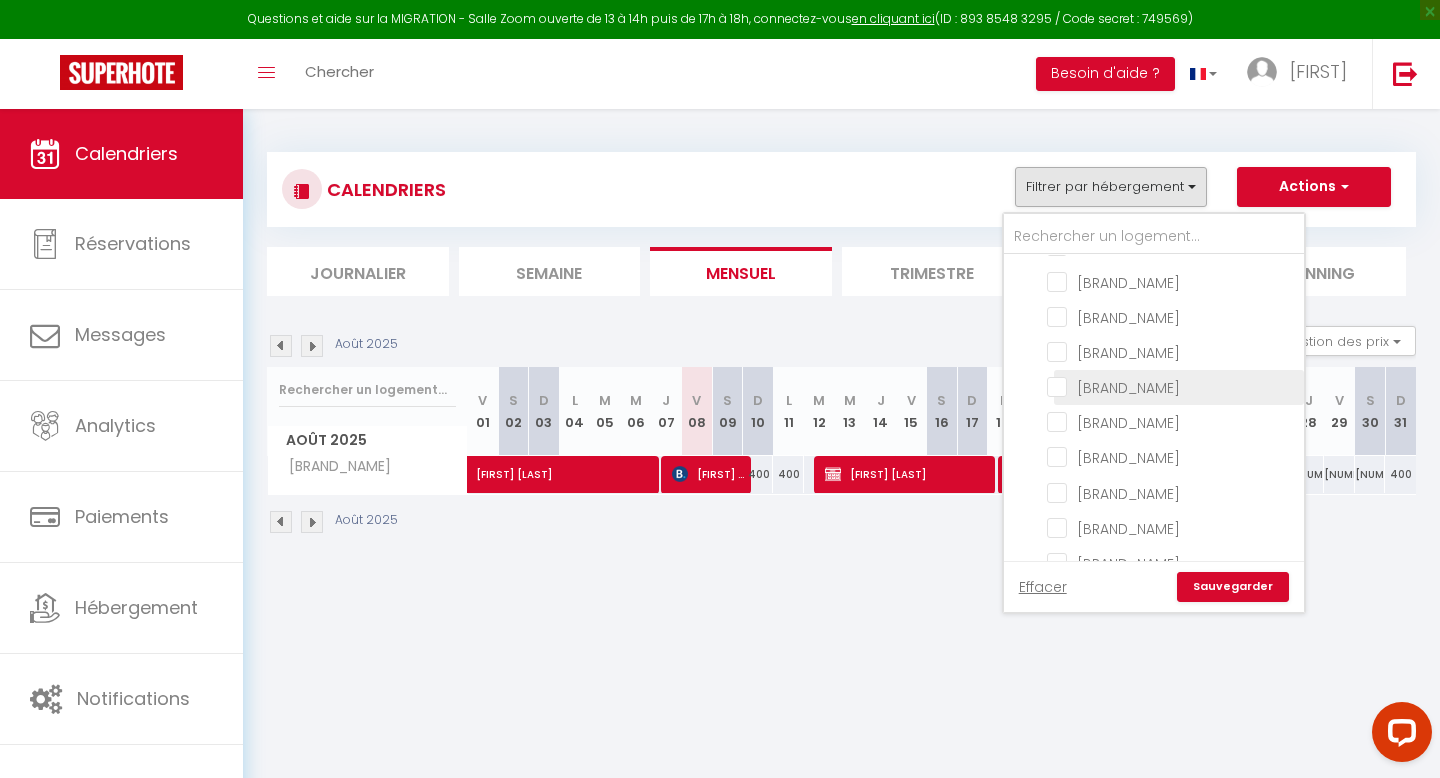 scroll, scrollTop: 222, scrollLeft: 0, axis: vertical 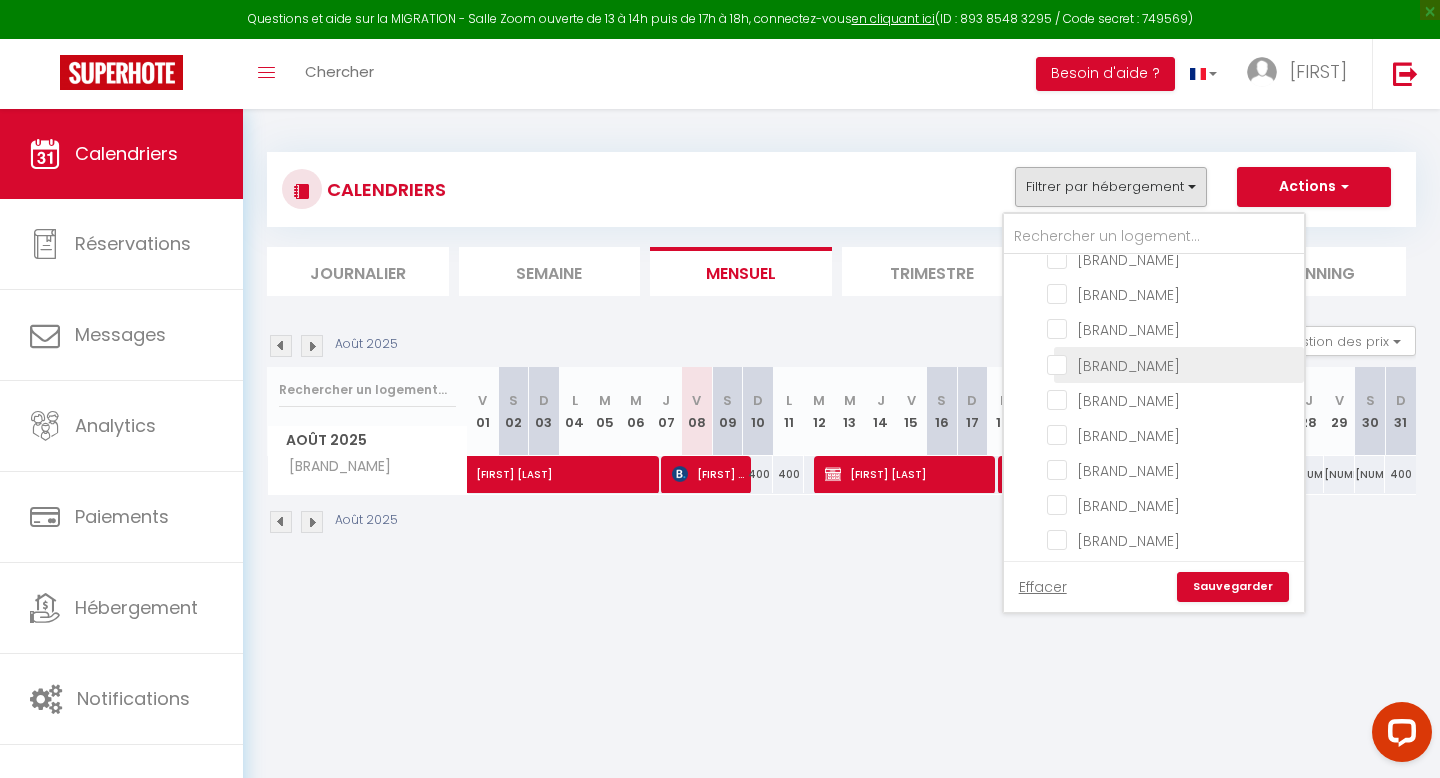 click on "[BRAND_NAME]" at bounding box center (1172, 363) 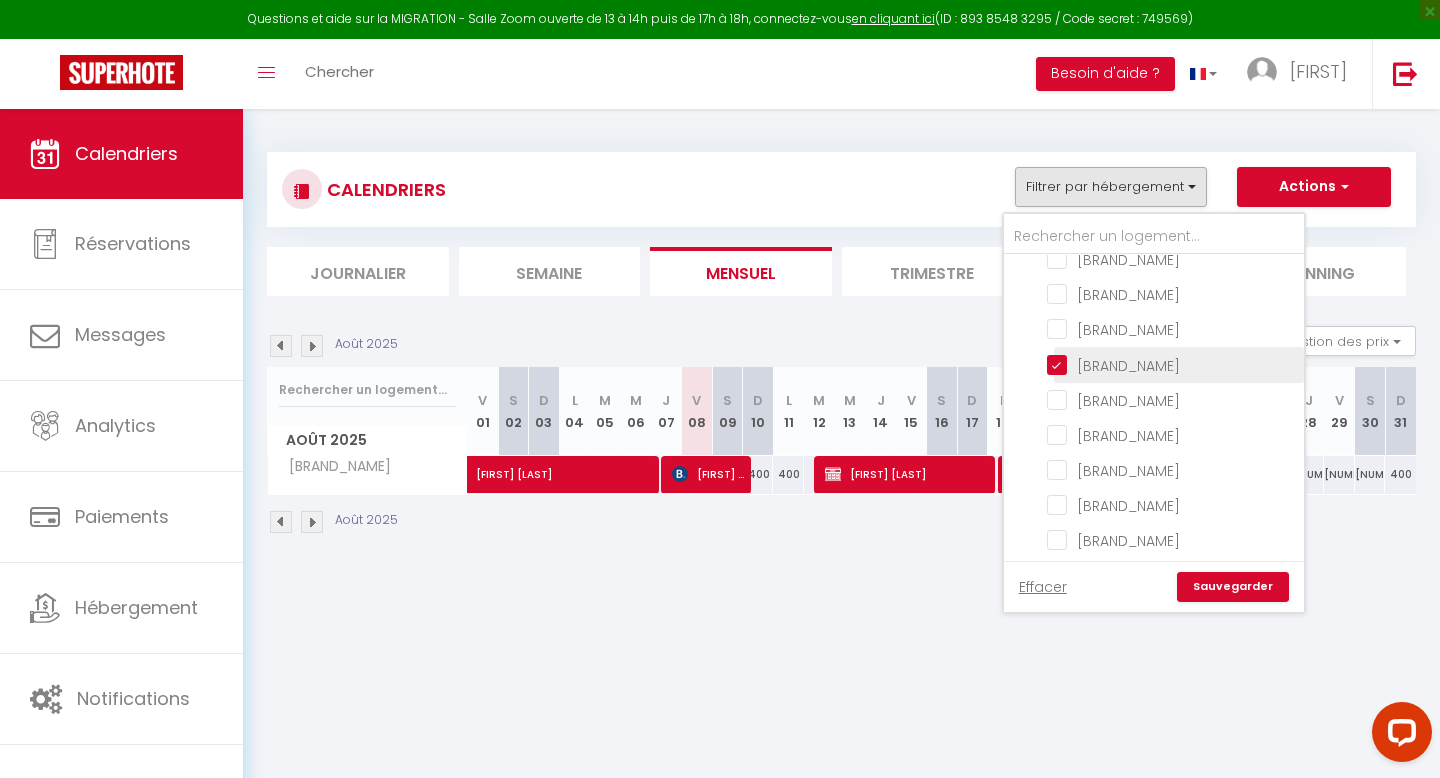 checkbox on "false" 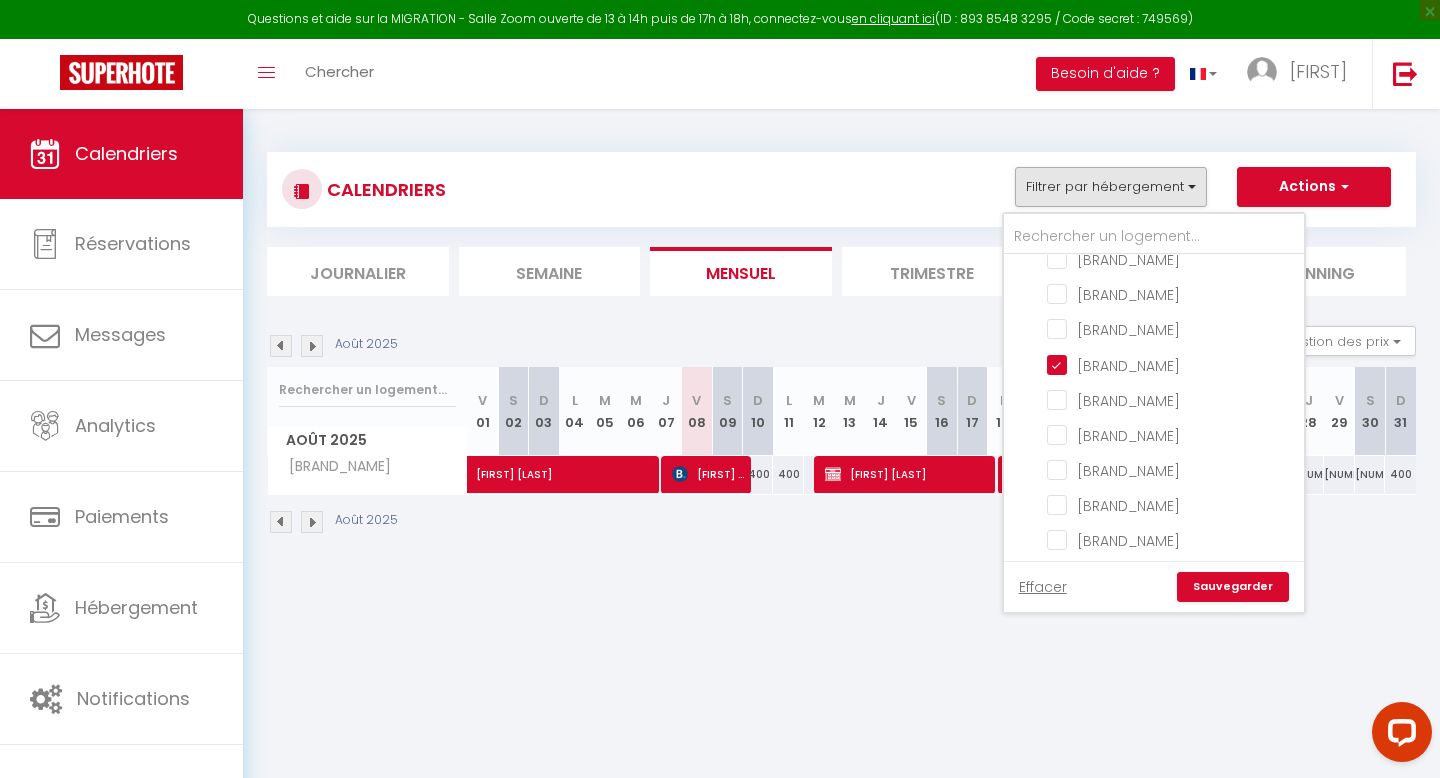 click on "Sauvegarder" at bounding box center [1233, 587] 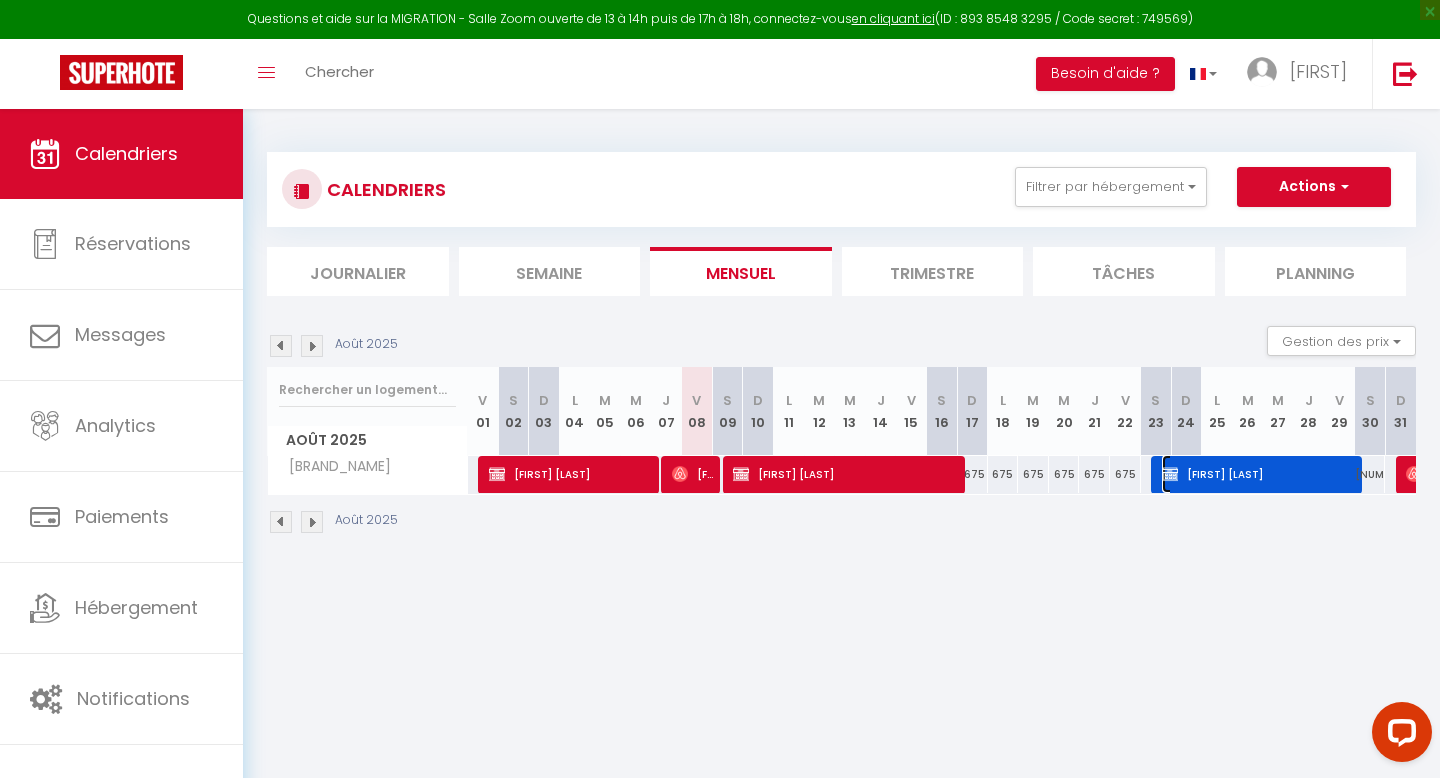 click on "[FIRST] [LAST]" at bounding box center (1260, 474) 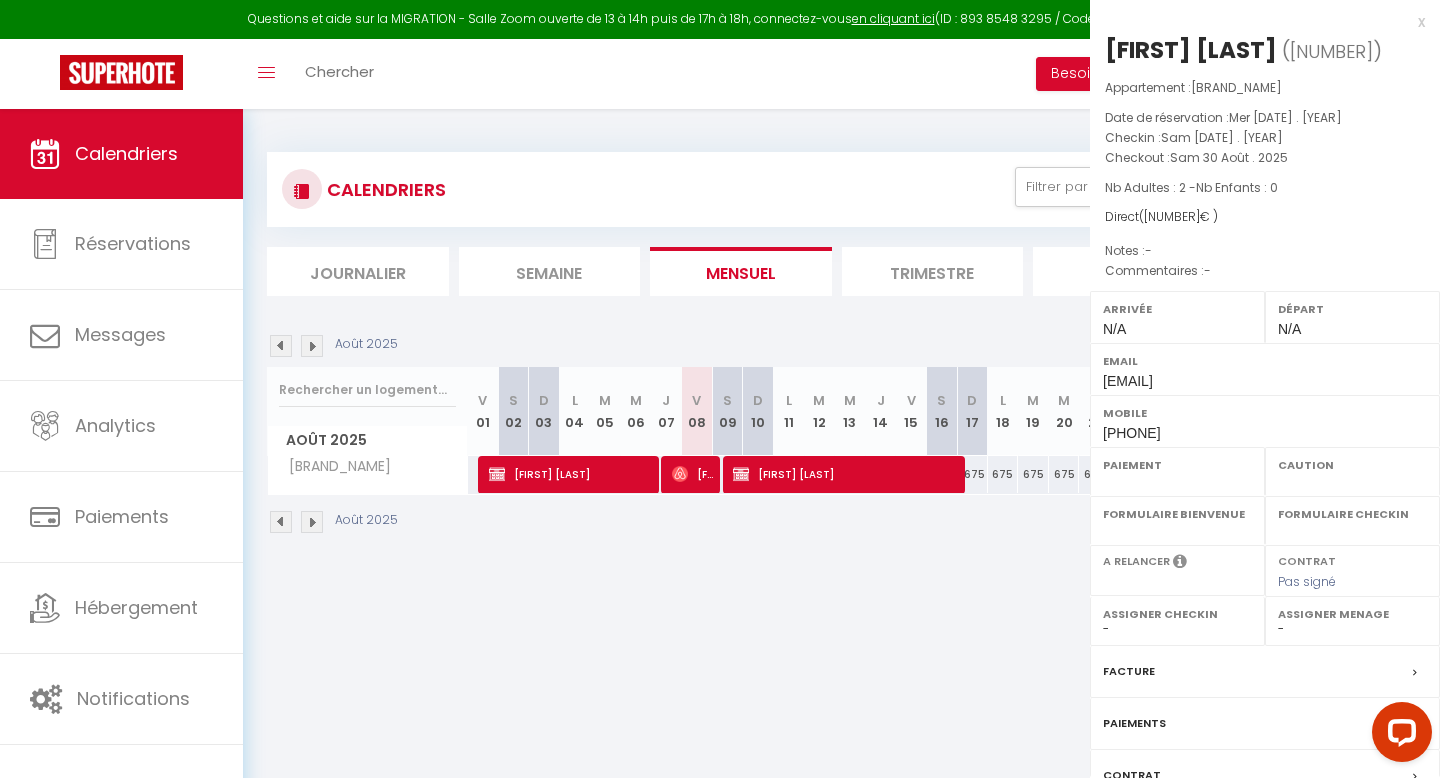 select on "OK" 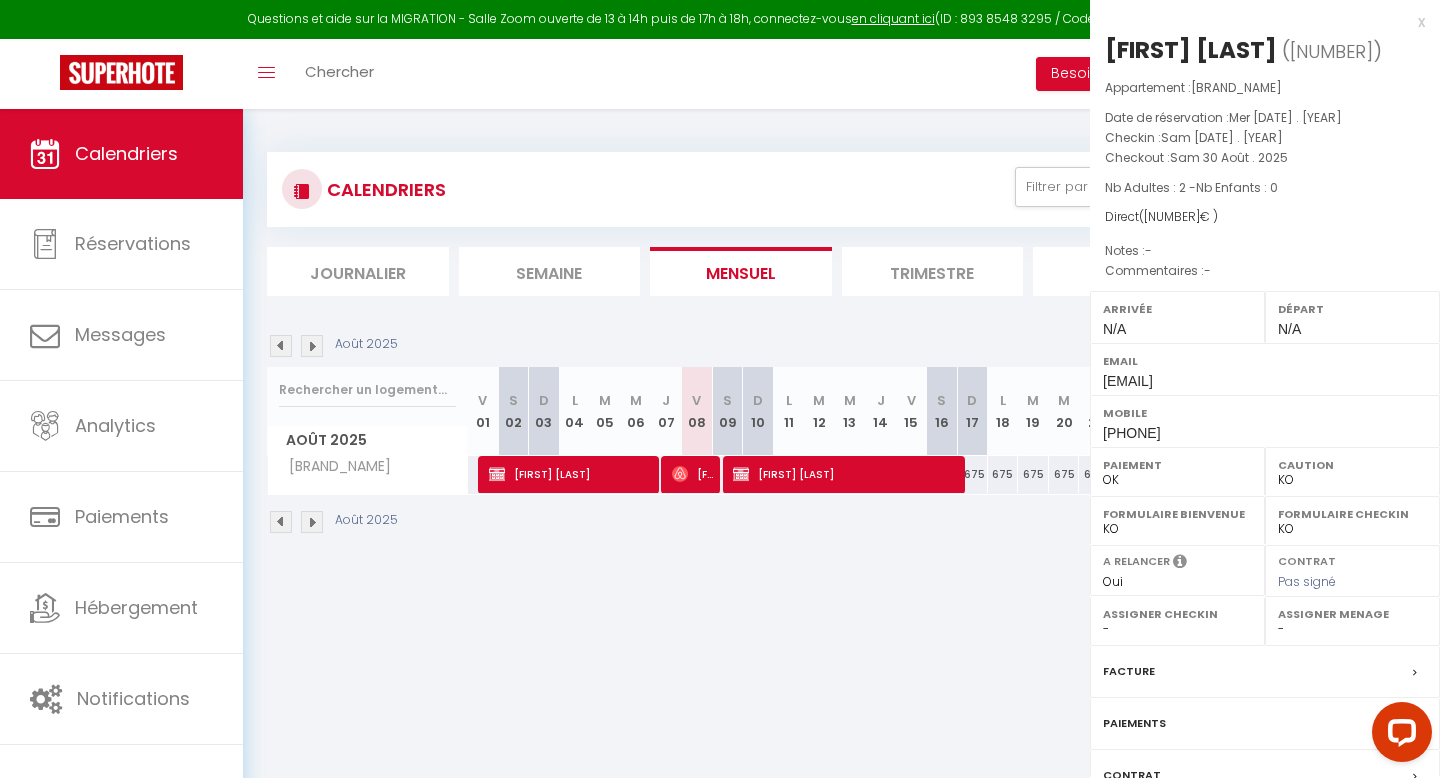 select on "[NUMBER]" 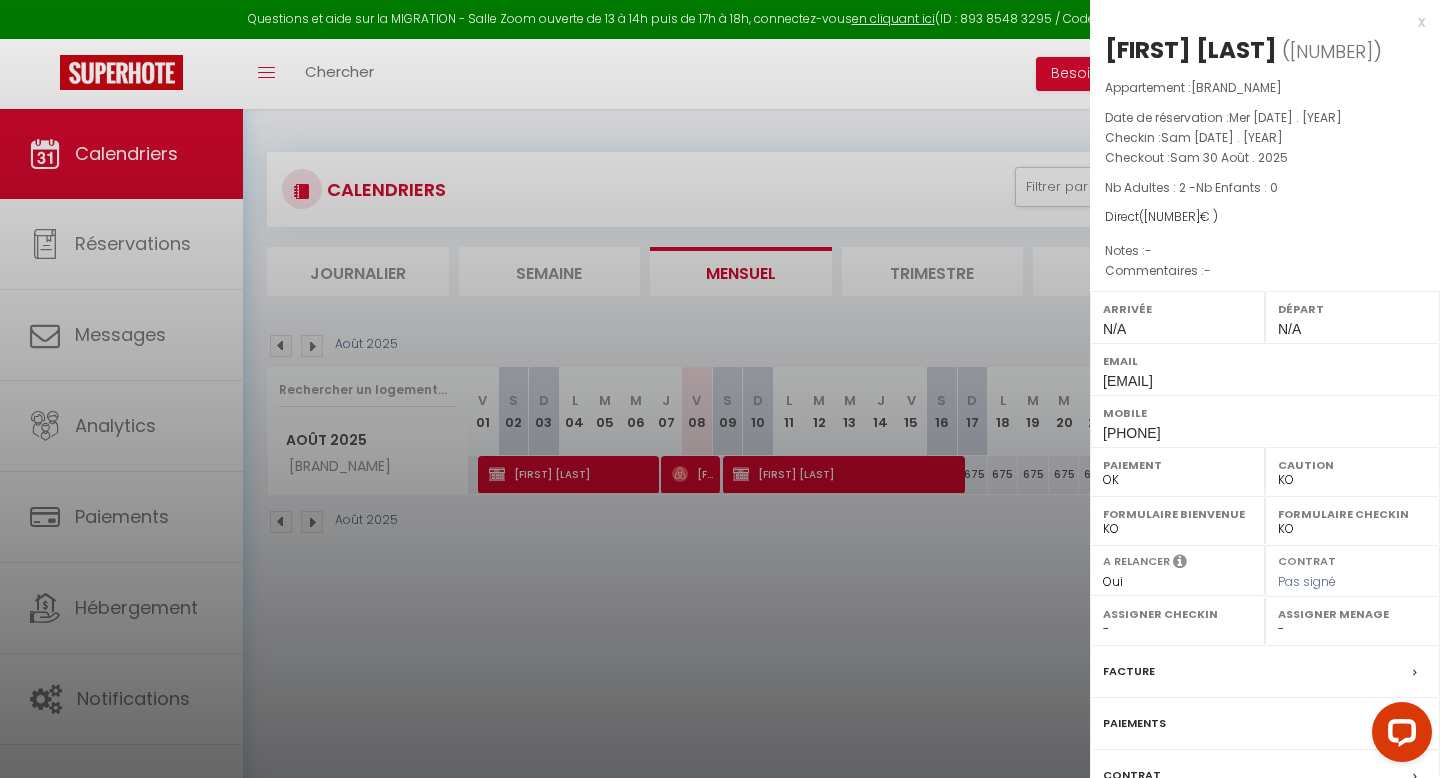 click on "x" at bounding box center [1257, 22] 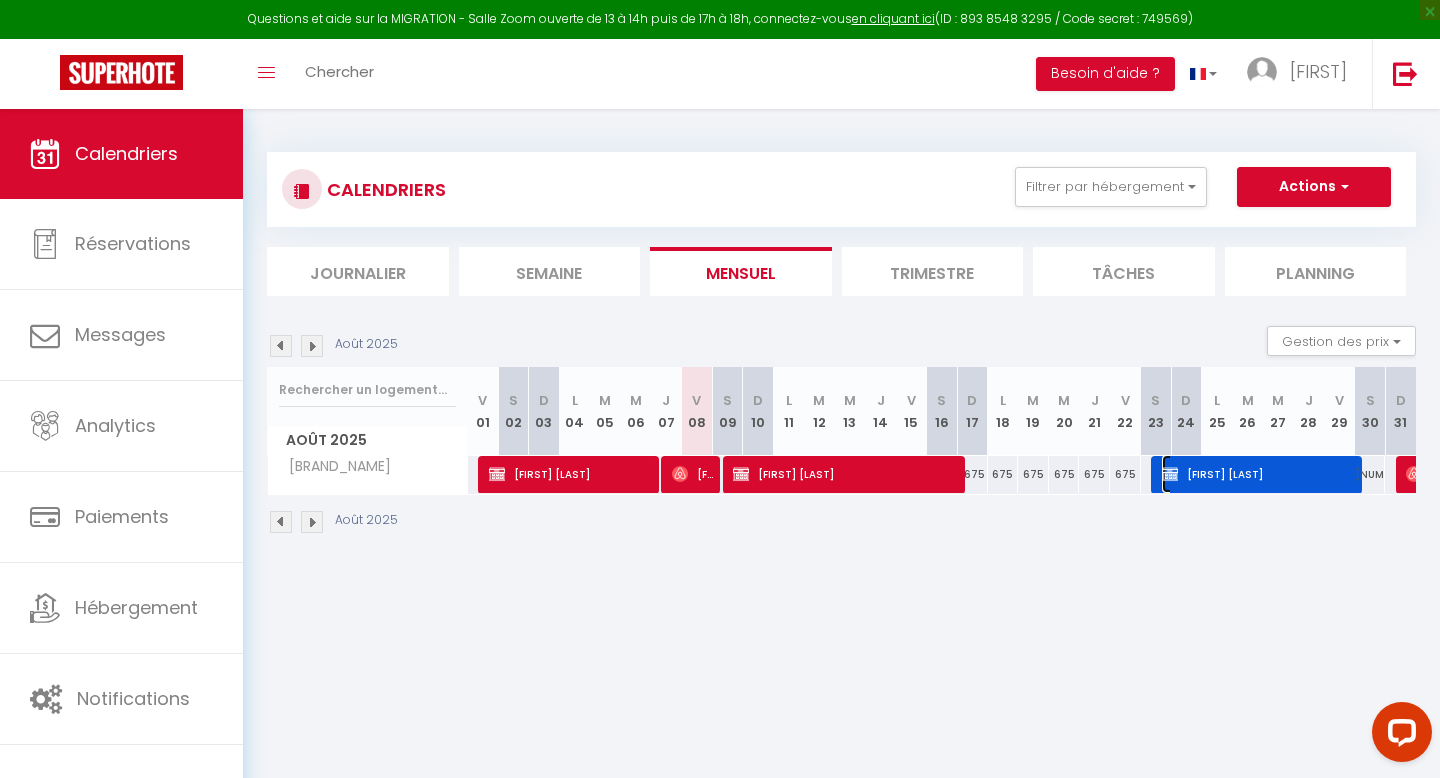 click on "[FIRST] [LAST]" at bounding box center (1260, 474) 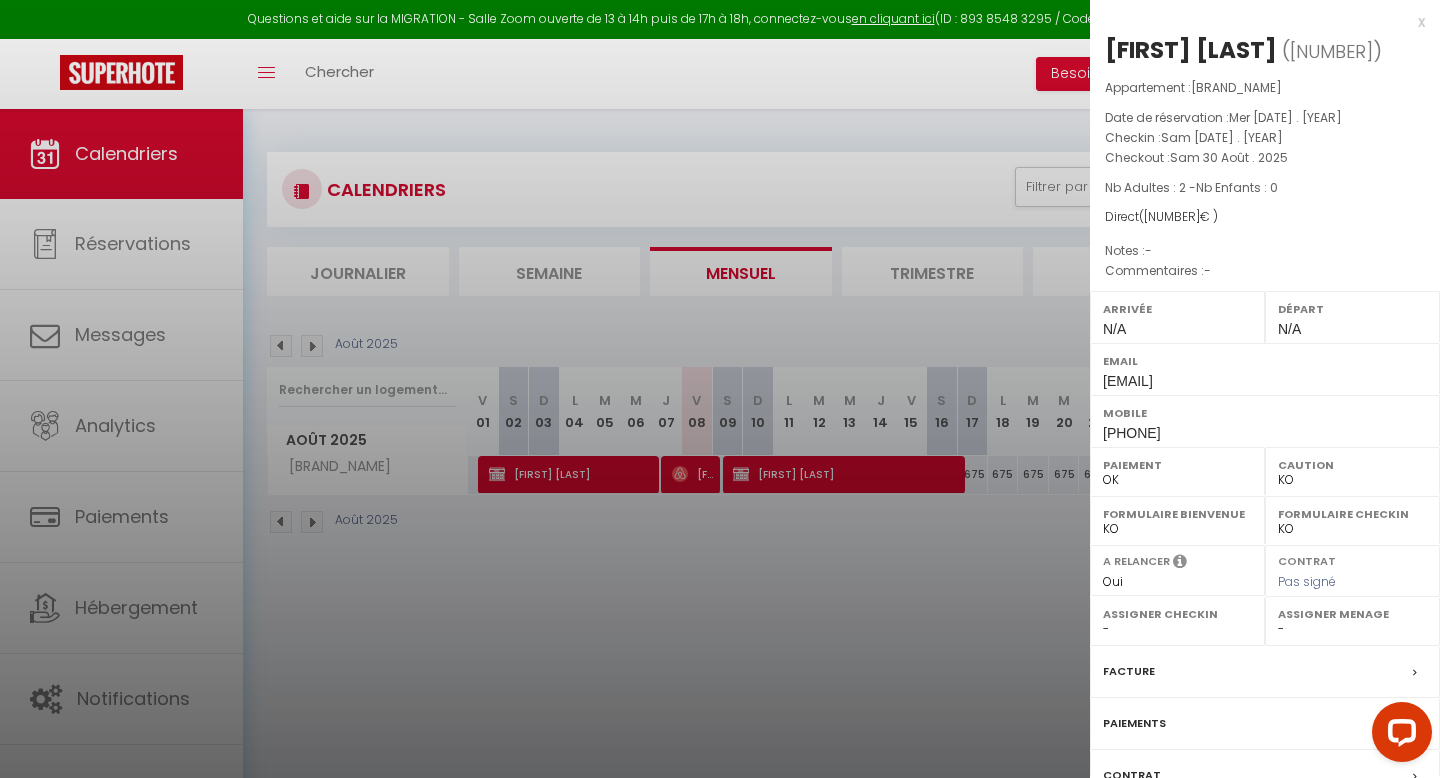 scroll, scrollTop: 154, scrollLeft: 0, axis: vertical 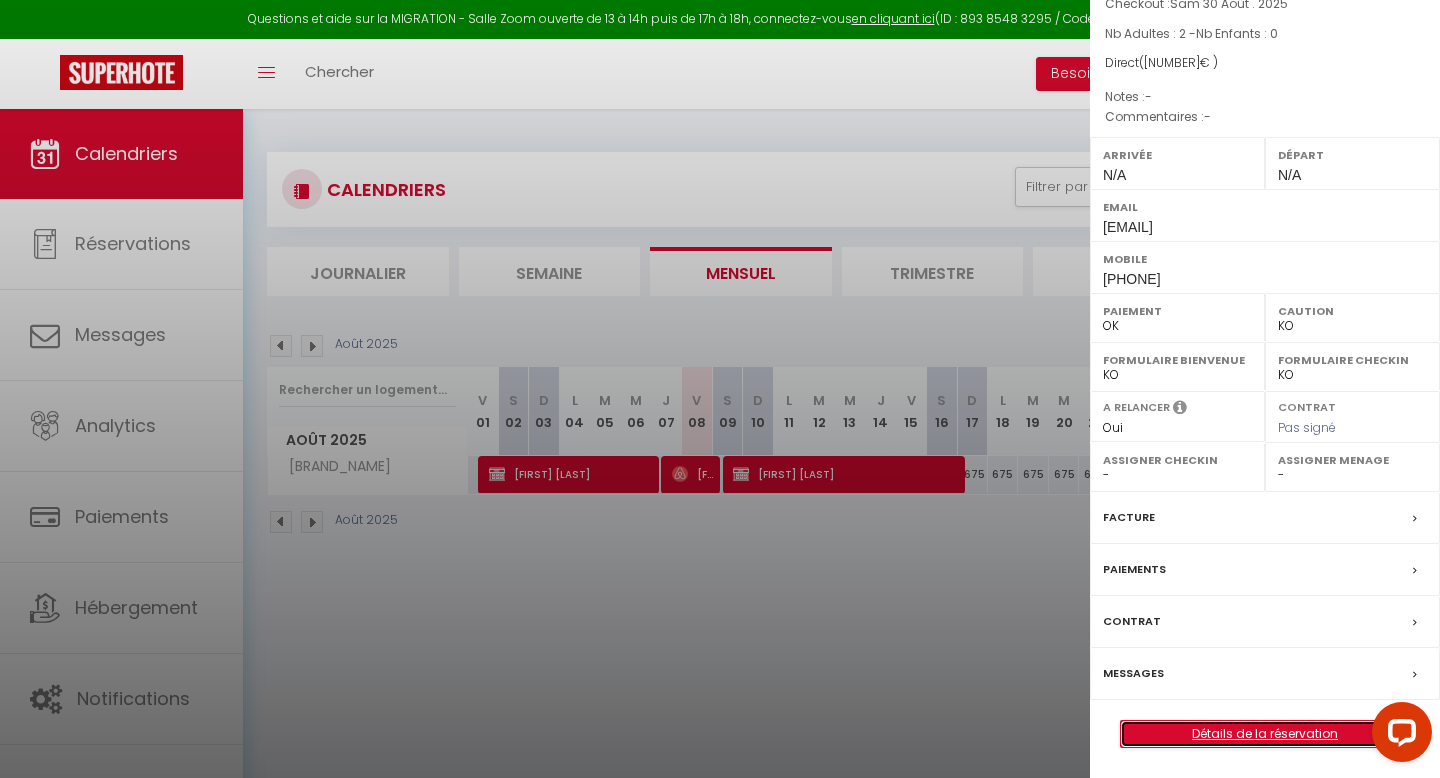 click on "Détails de la réservation" at bounding box center [1265, 734] 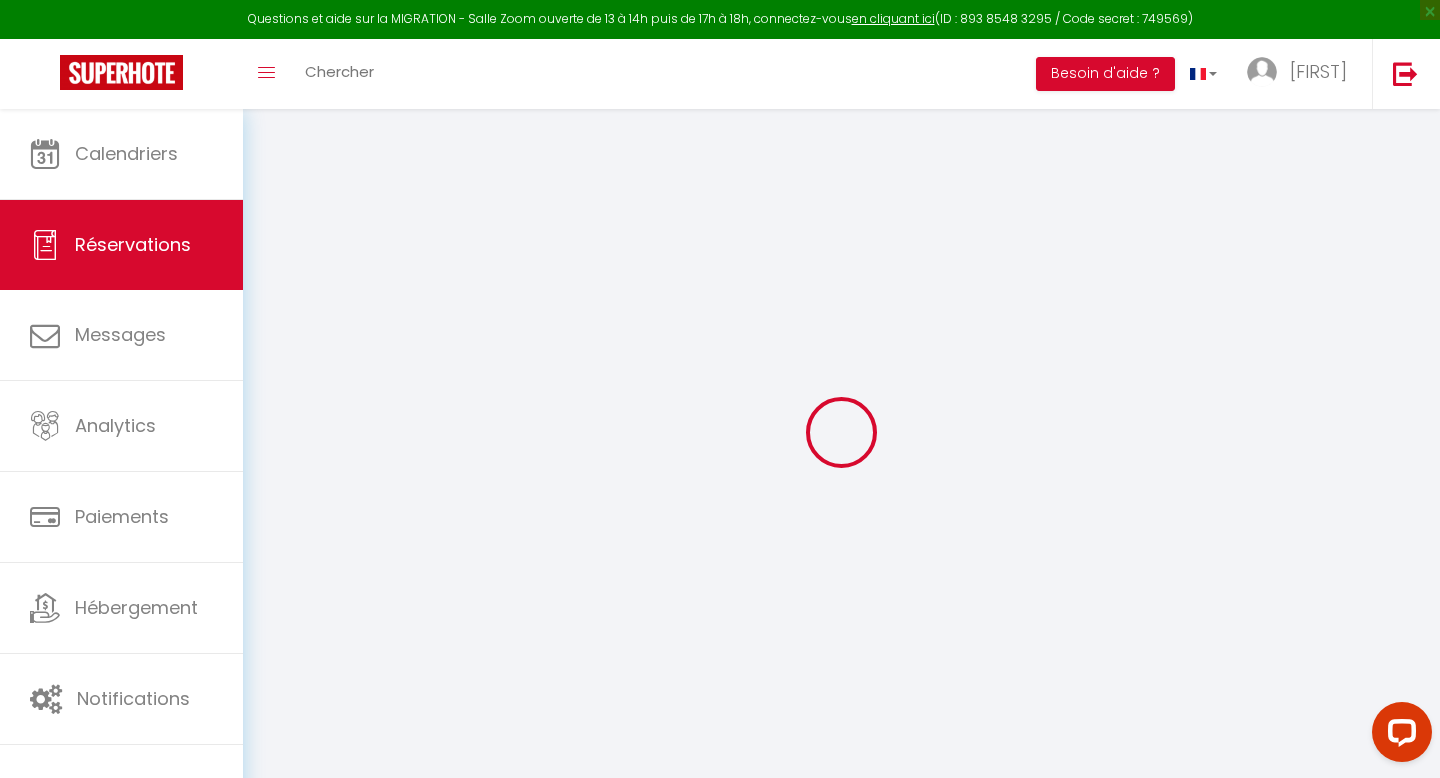select 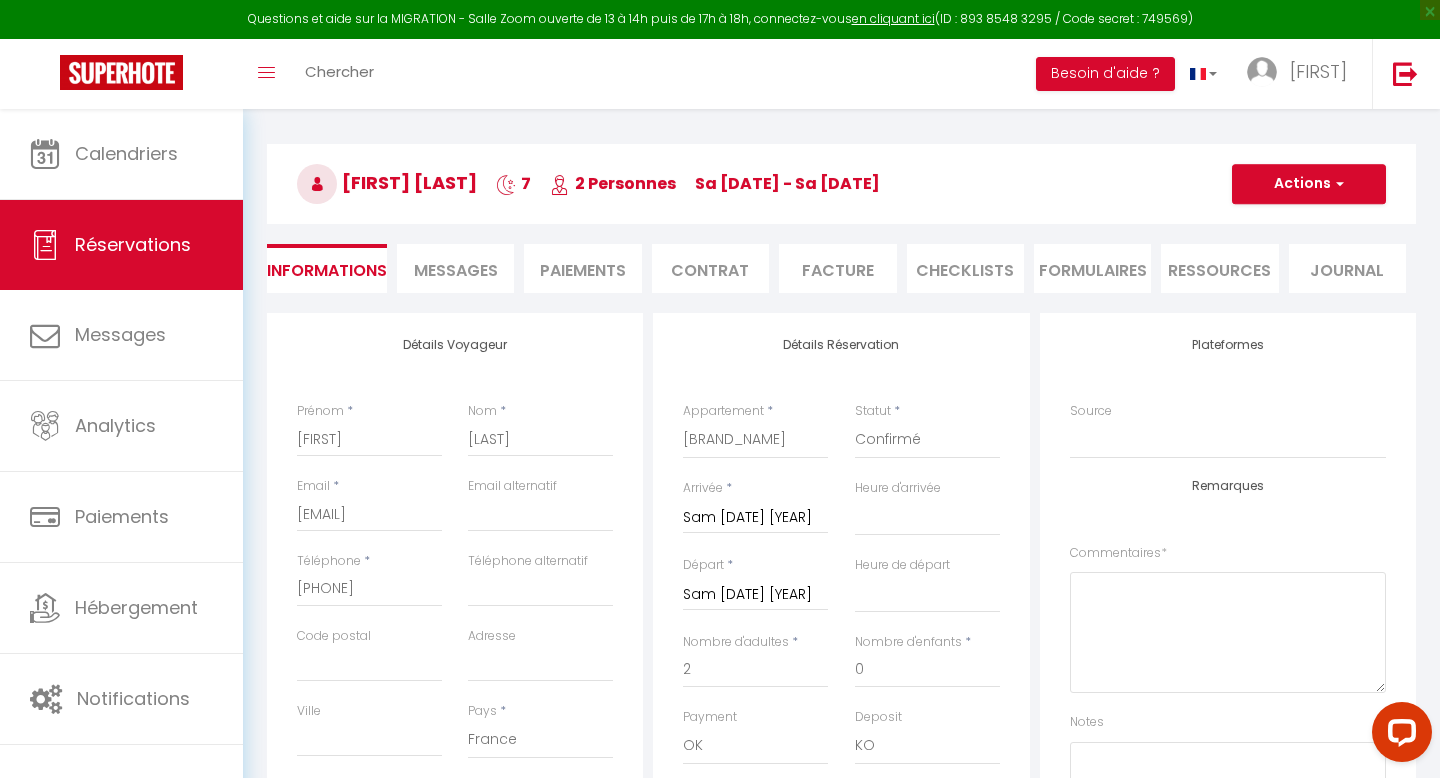 scroll, scrollTop: 59, scrollLeft: 0, axis: vertical 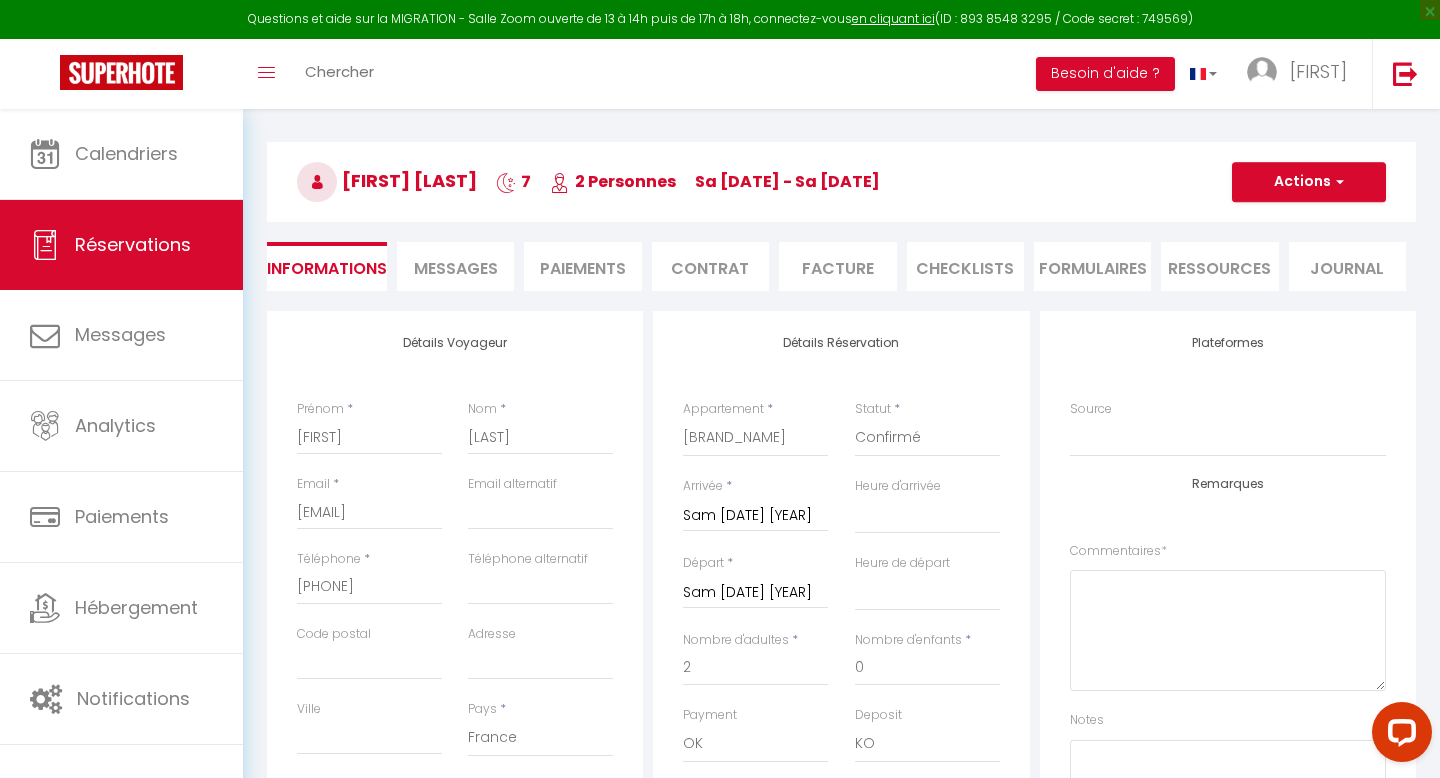click on "Sam [DATE] [YEAR]" at bounding box center (755, 516) 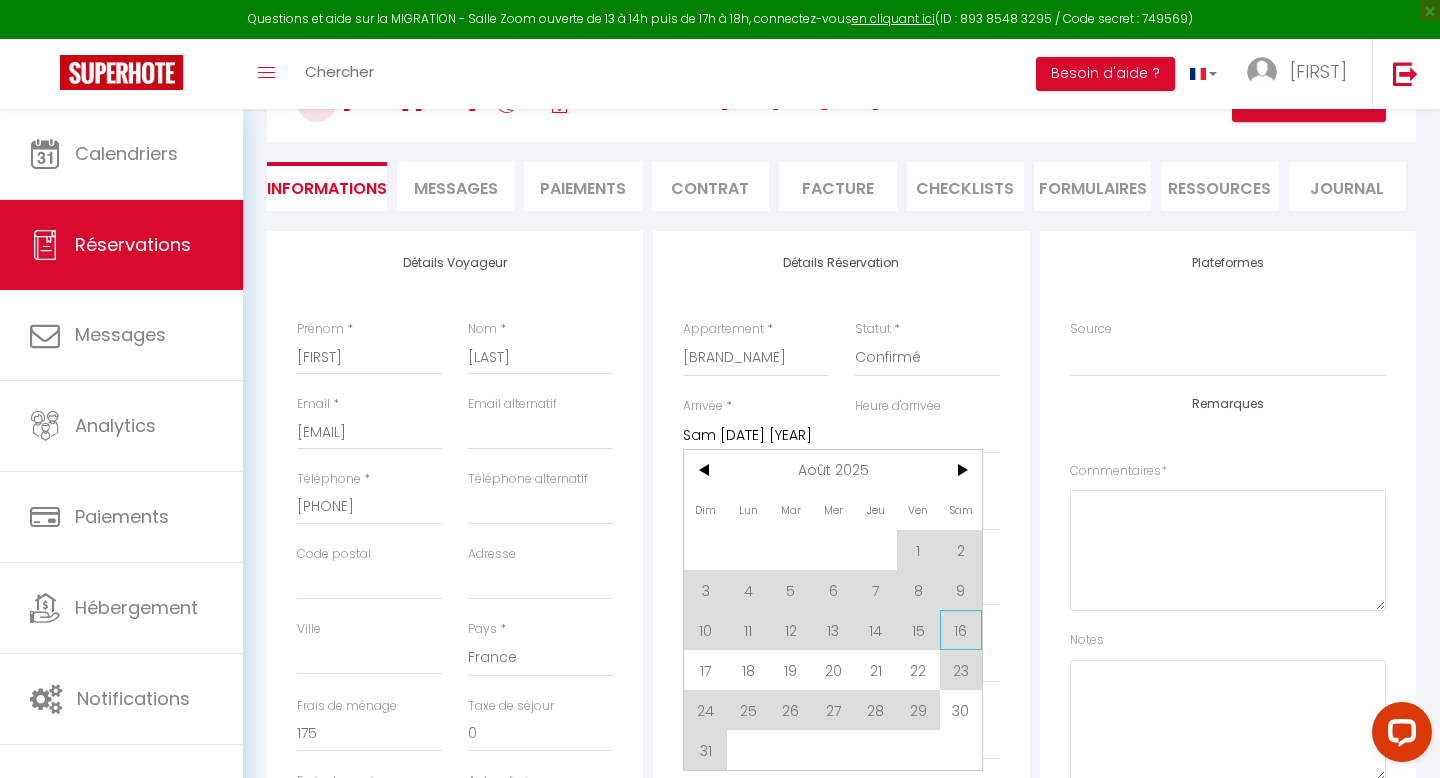 scroll, scrollTop: 142, scrollLeft: 0, axis: vertical 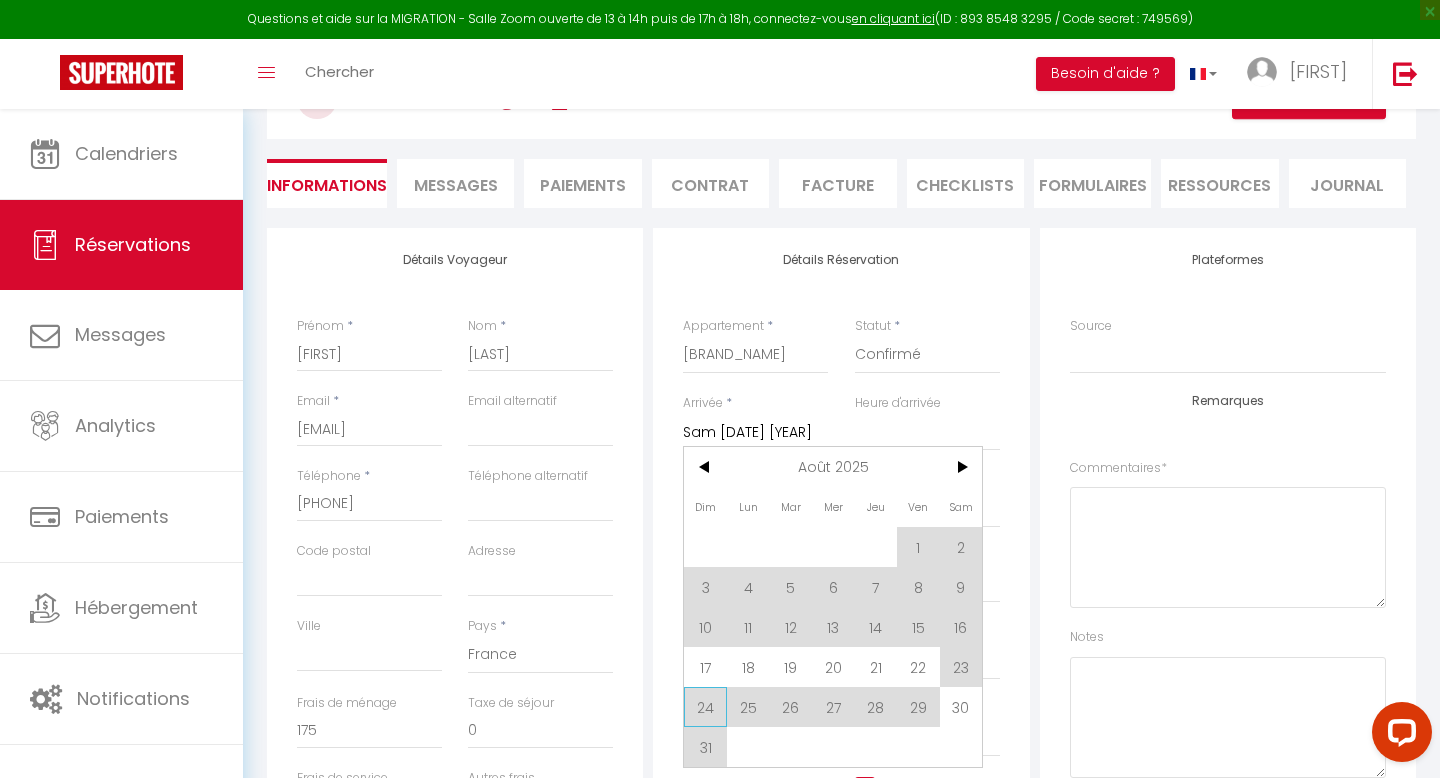 click on "24" at bounding box center (705, 707) 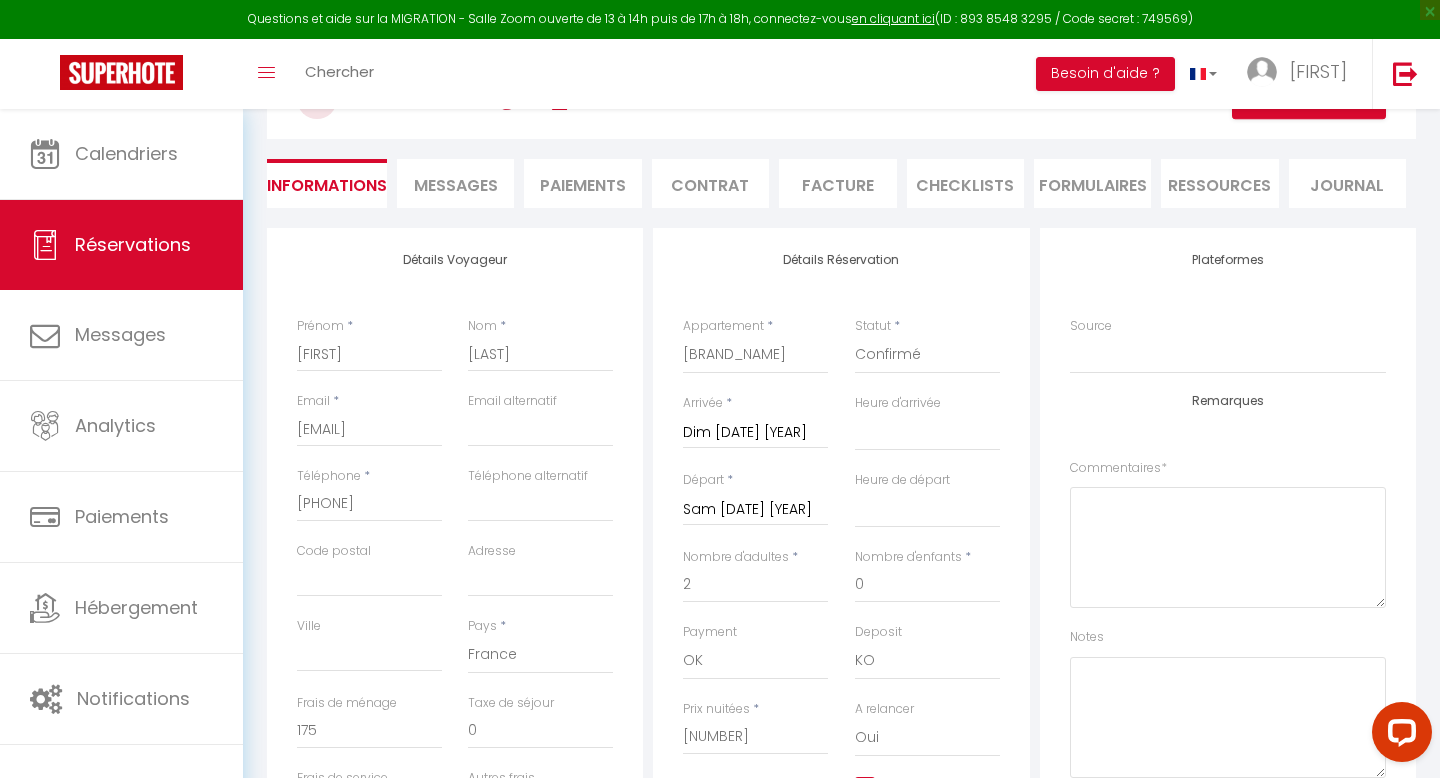 type on "210" 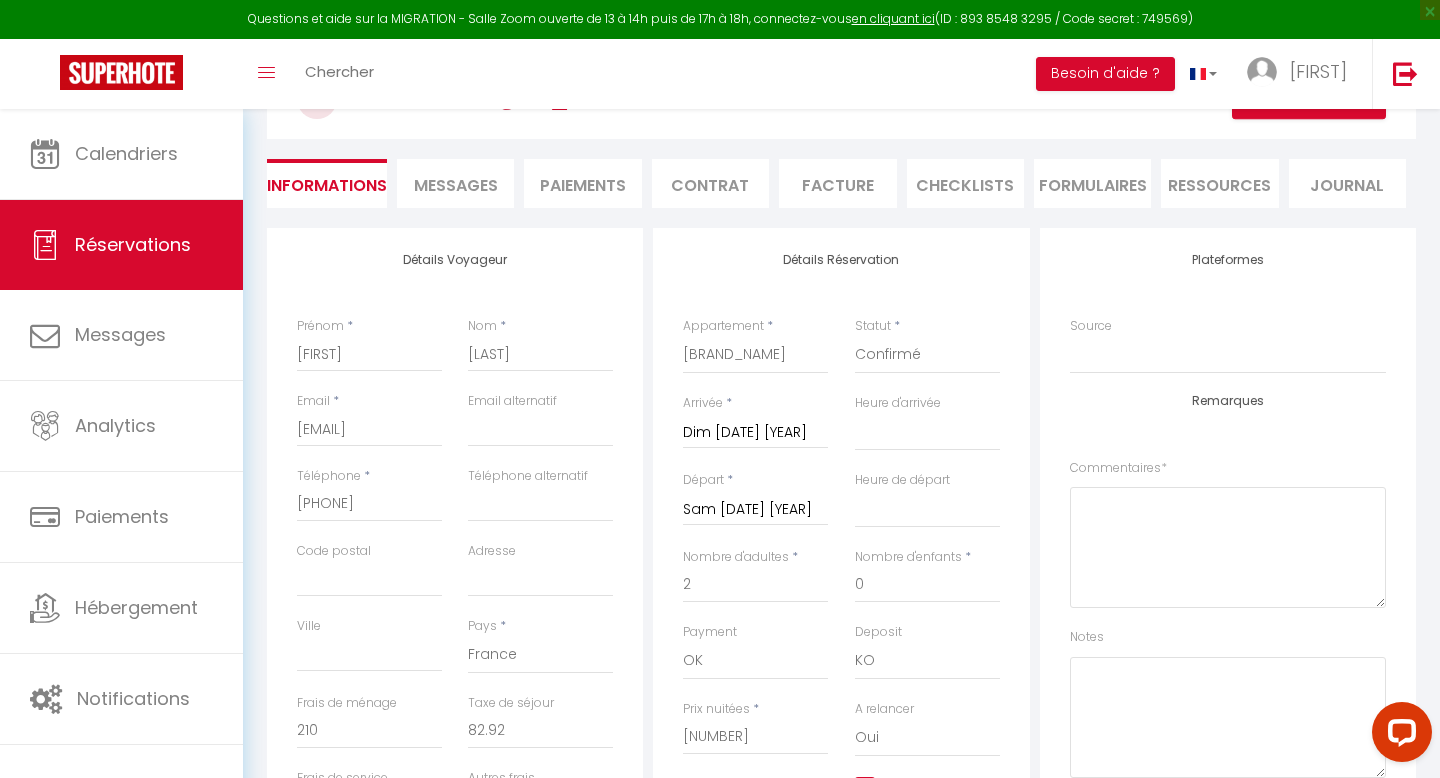 click on "Sam [DATE] [YEAR]" at bounding box center [755, 510] 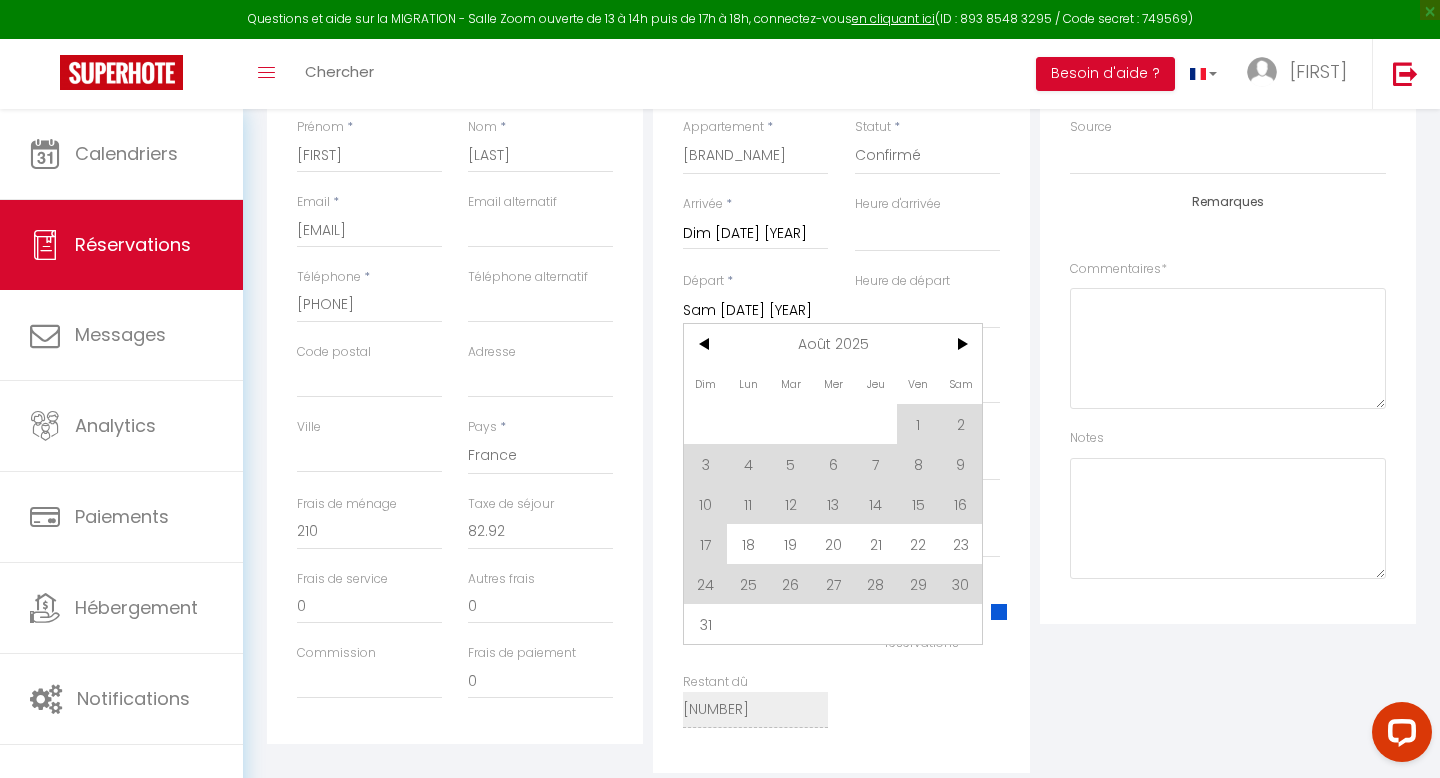 scroll, scrollTop: 378, scrollLeft: 0, axis: vertical 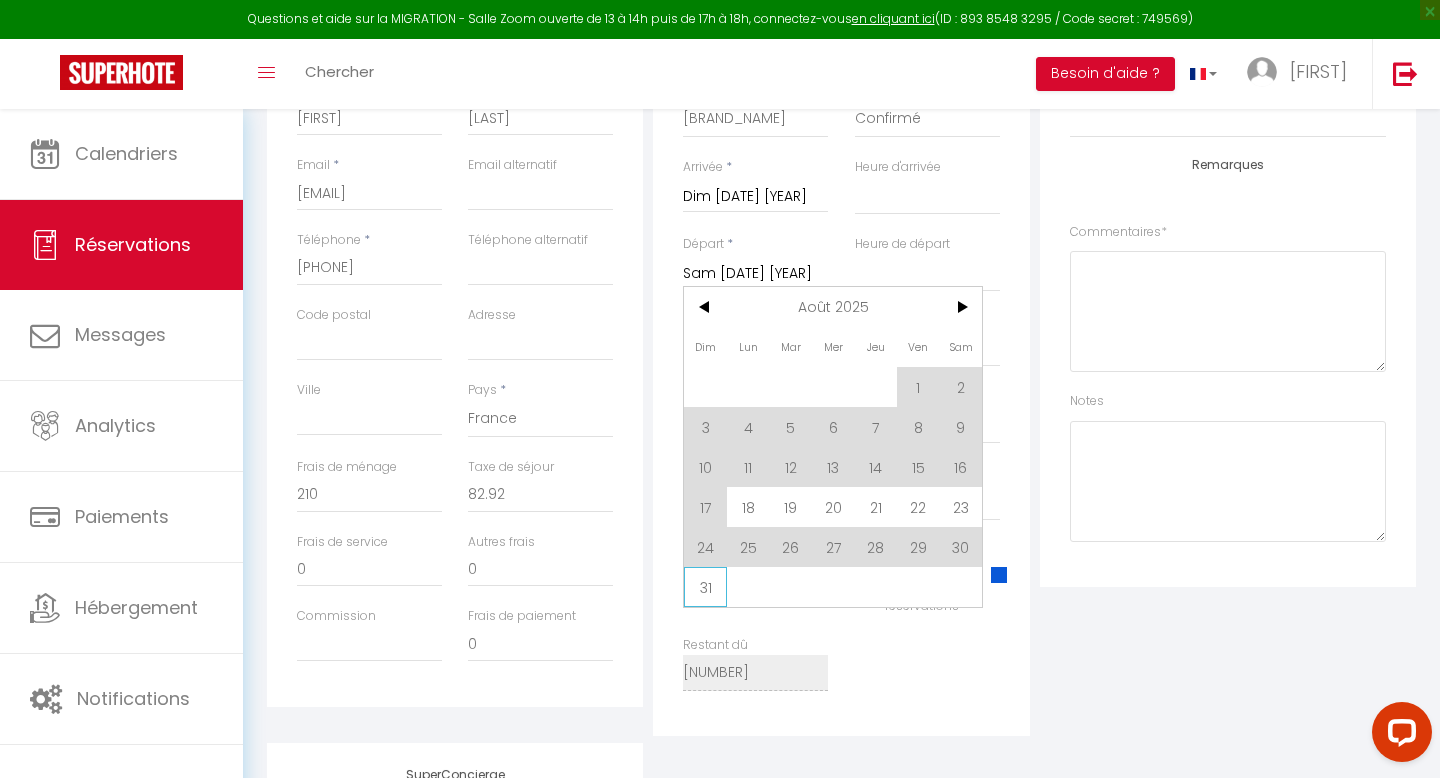 click on "31" at bounding box center [705, 587] 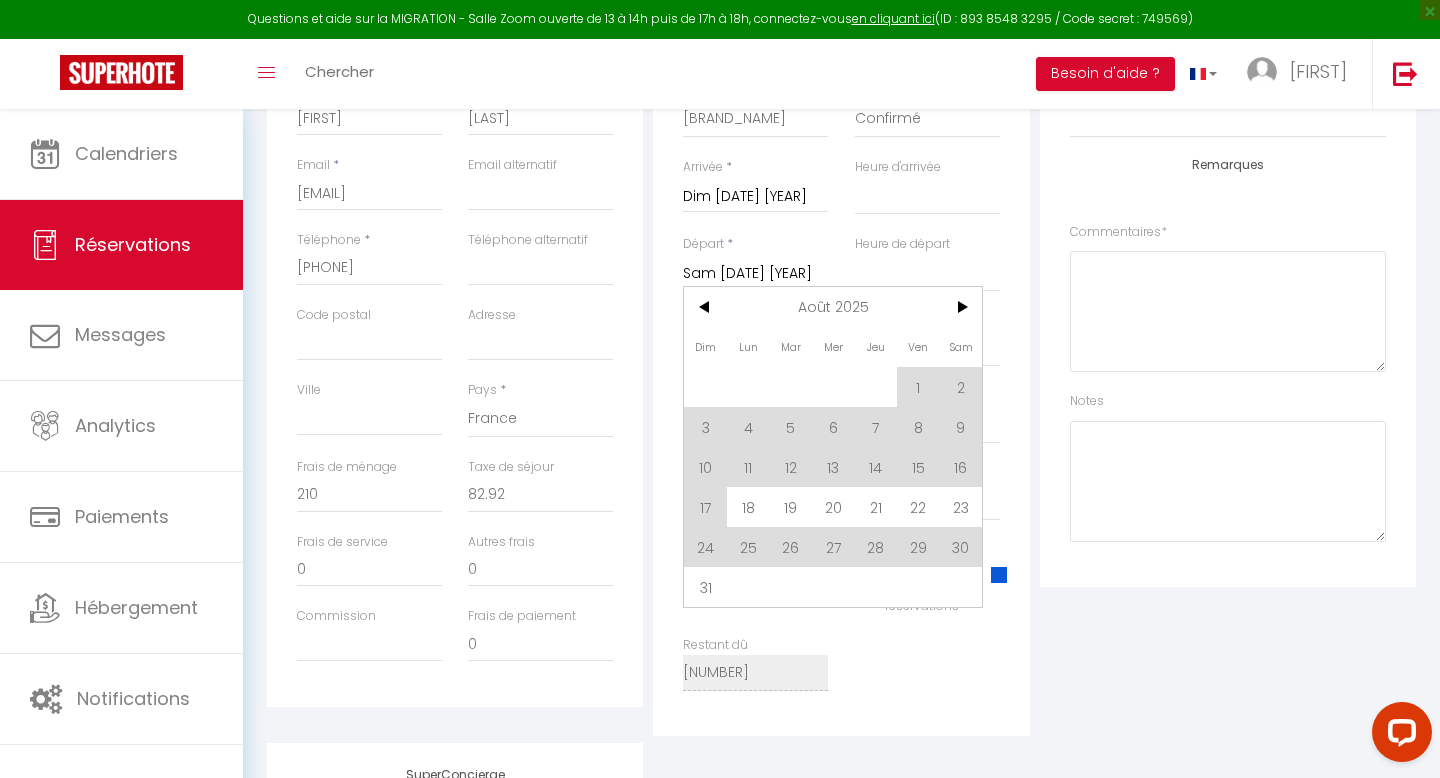 select 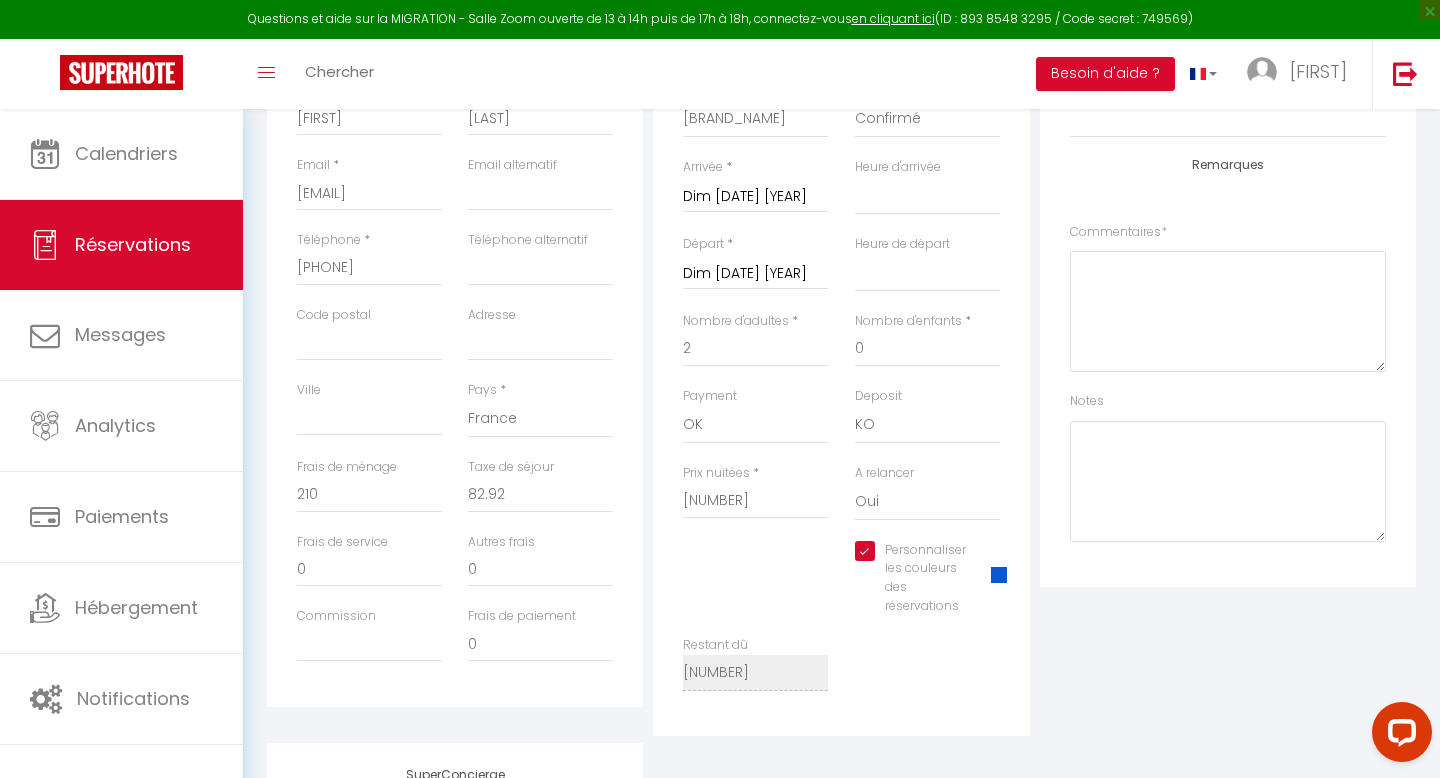 type on "[PRICE]" 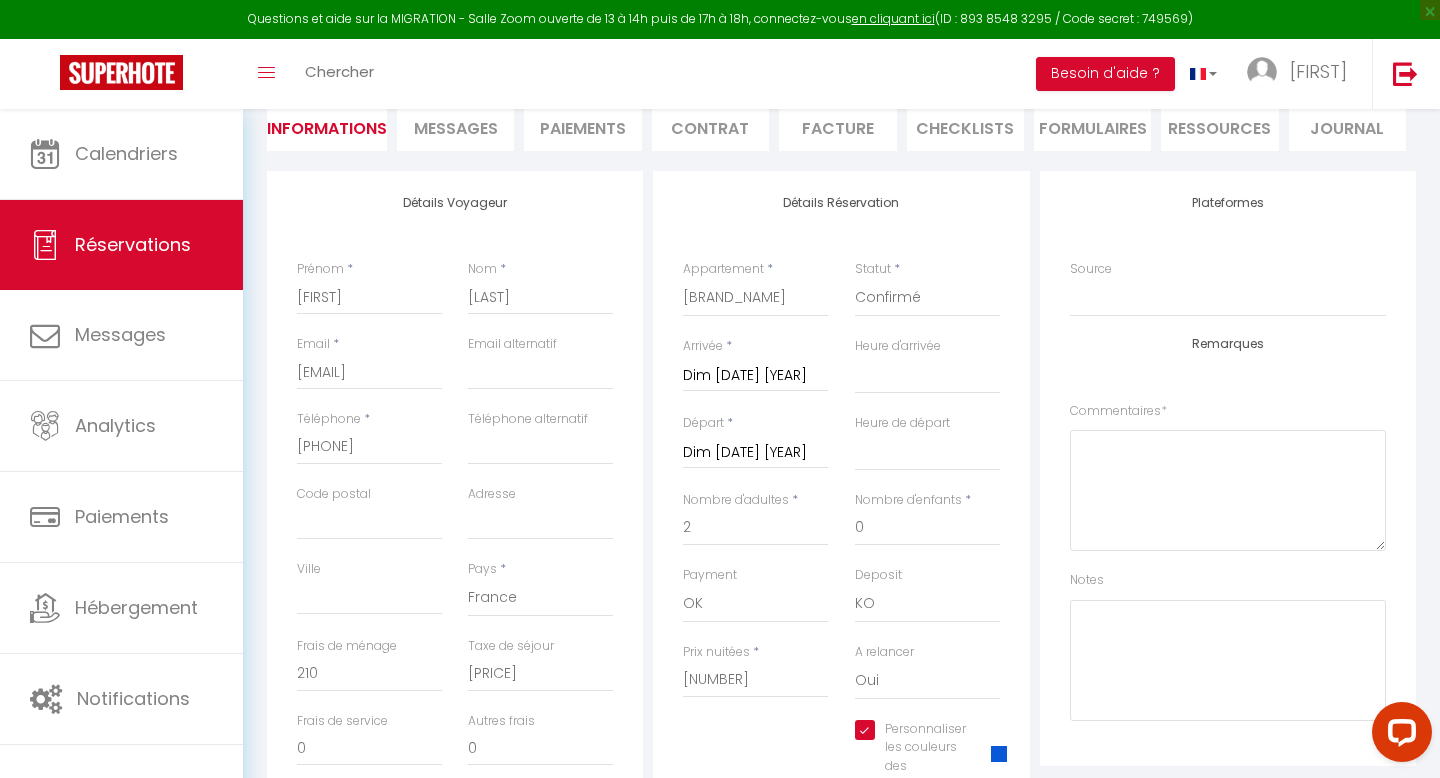 scroll, scrollTop: 0, scrollLeft: 0, axis: both 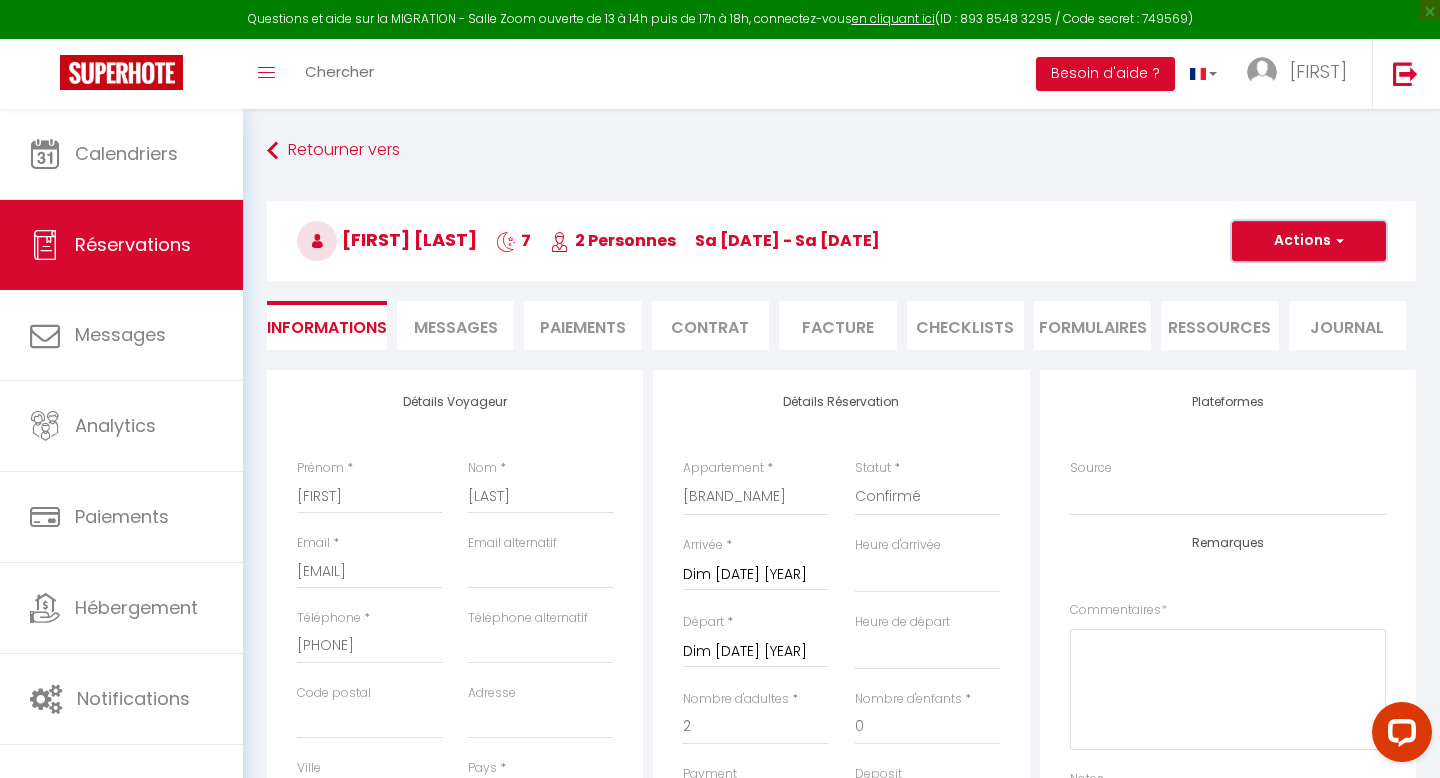 click on "Actions" at bounding box center (1309, 241) 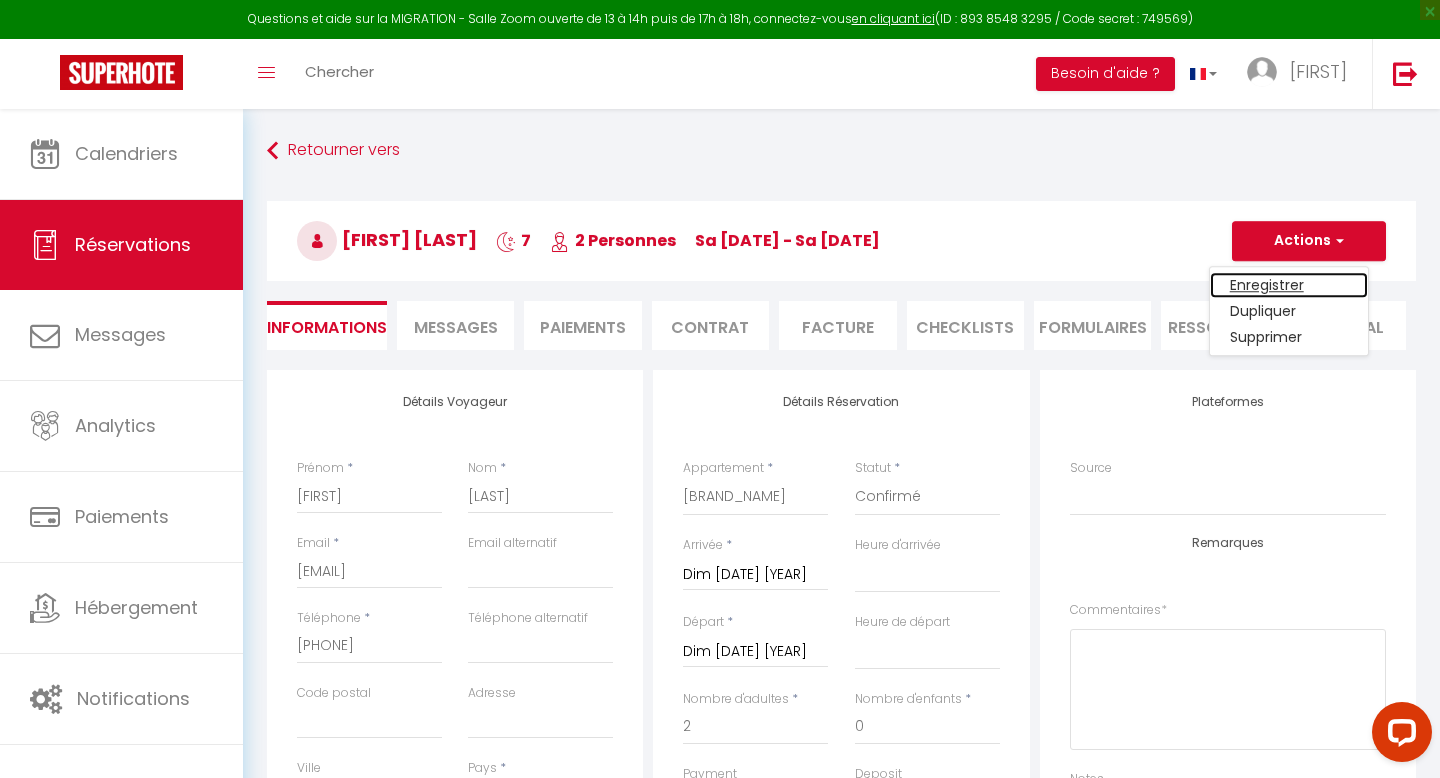click on "Enregistrer" at bounding box center (1289, 285) 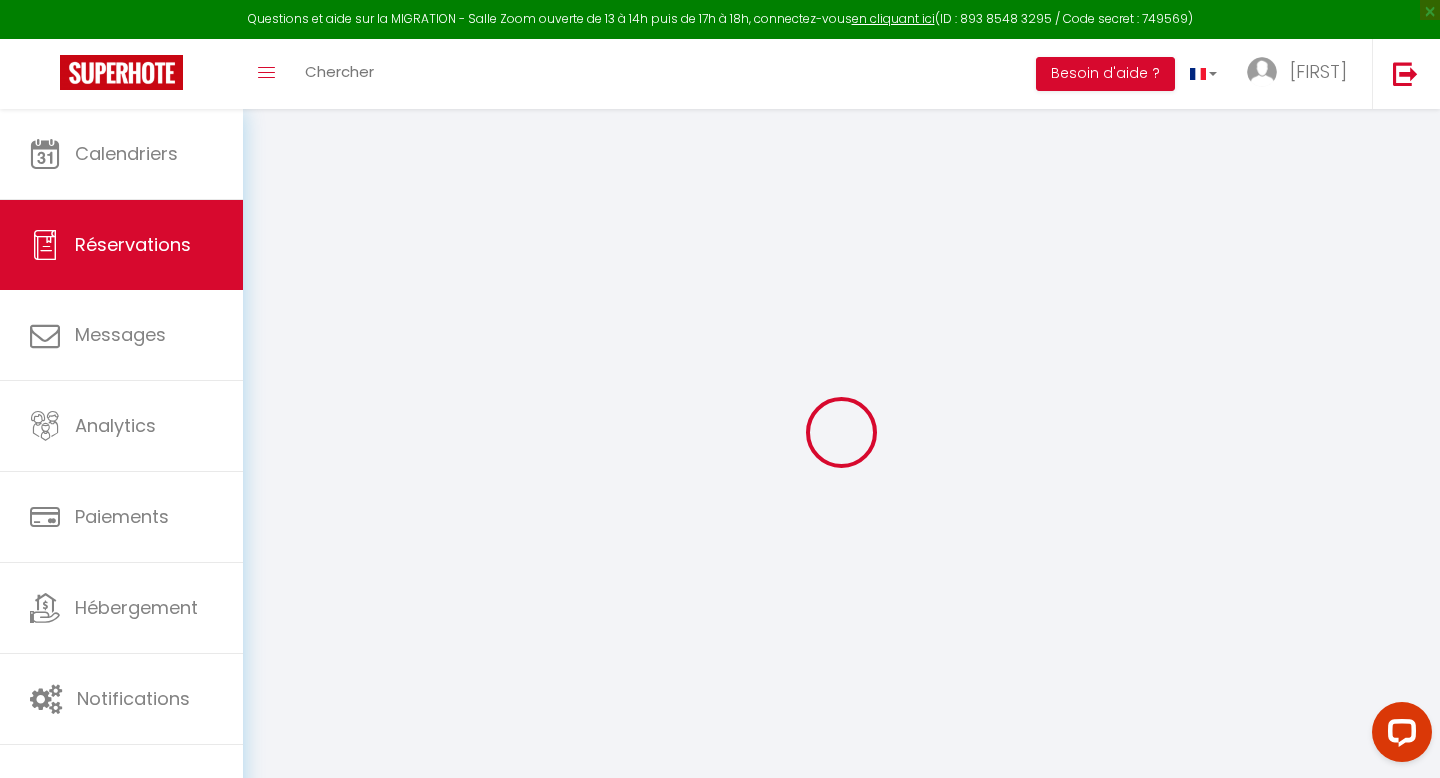 select on "not_cancelled" 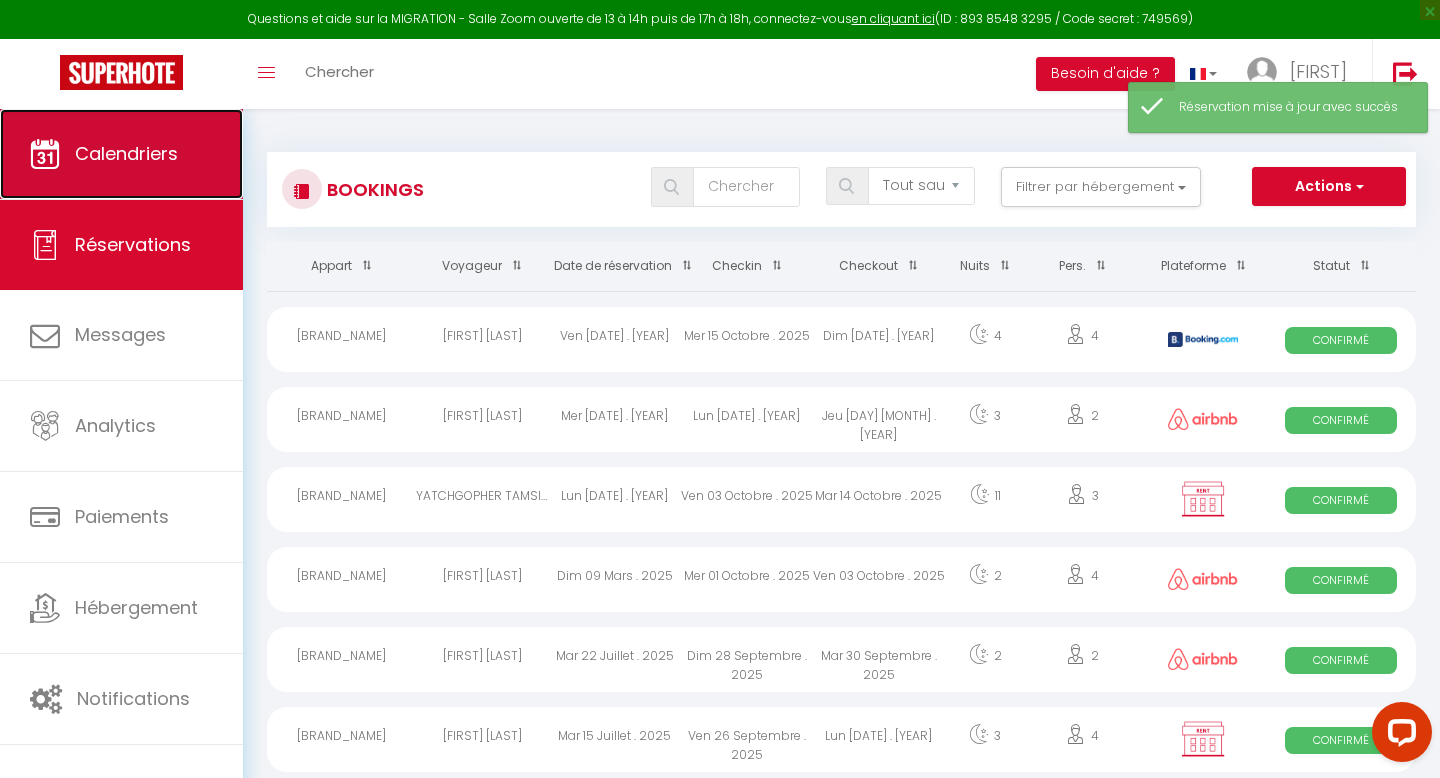 click on "Calendriers" at bounding box center (126, 153) 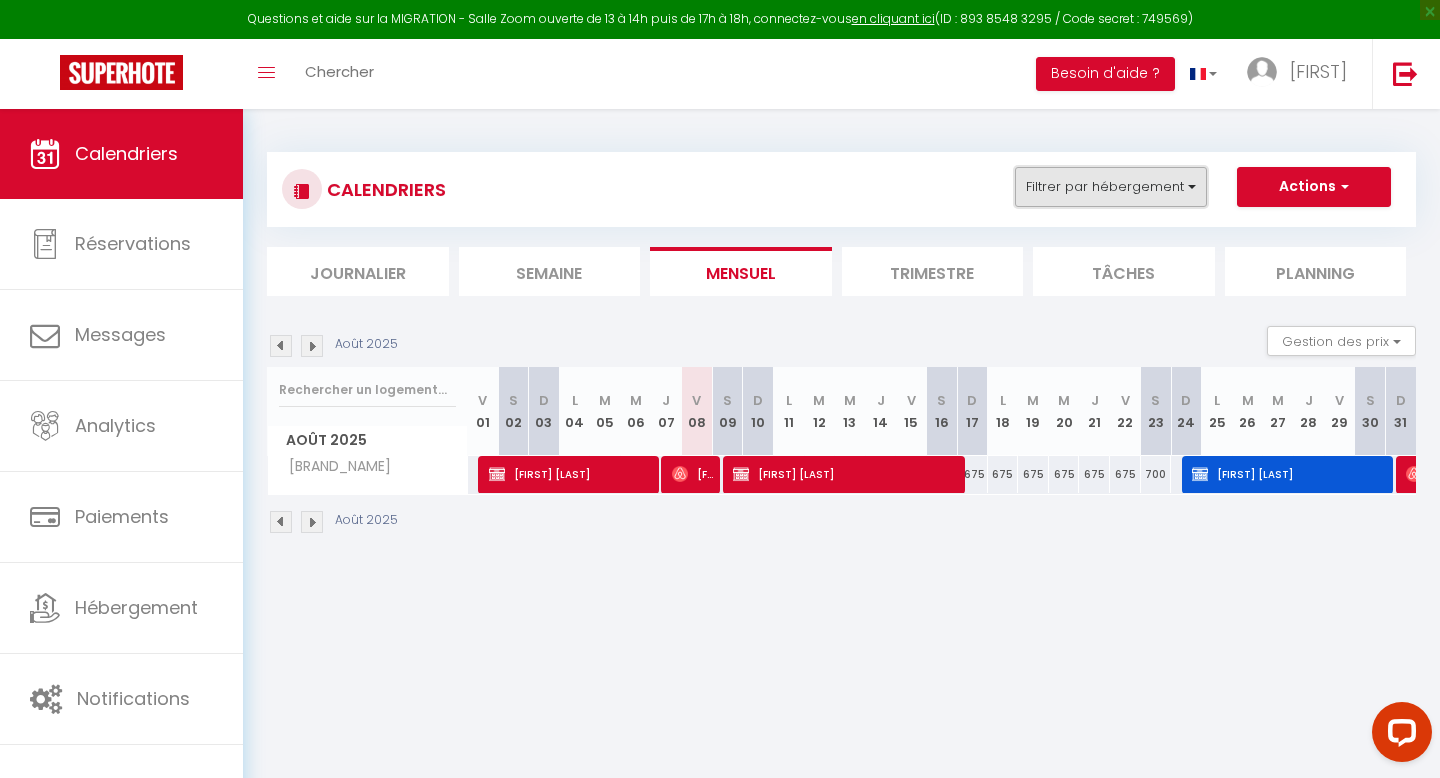 click on "Filtrer par hébergement" at bounding box center (1111, 187) 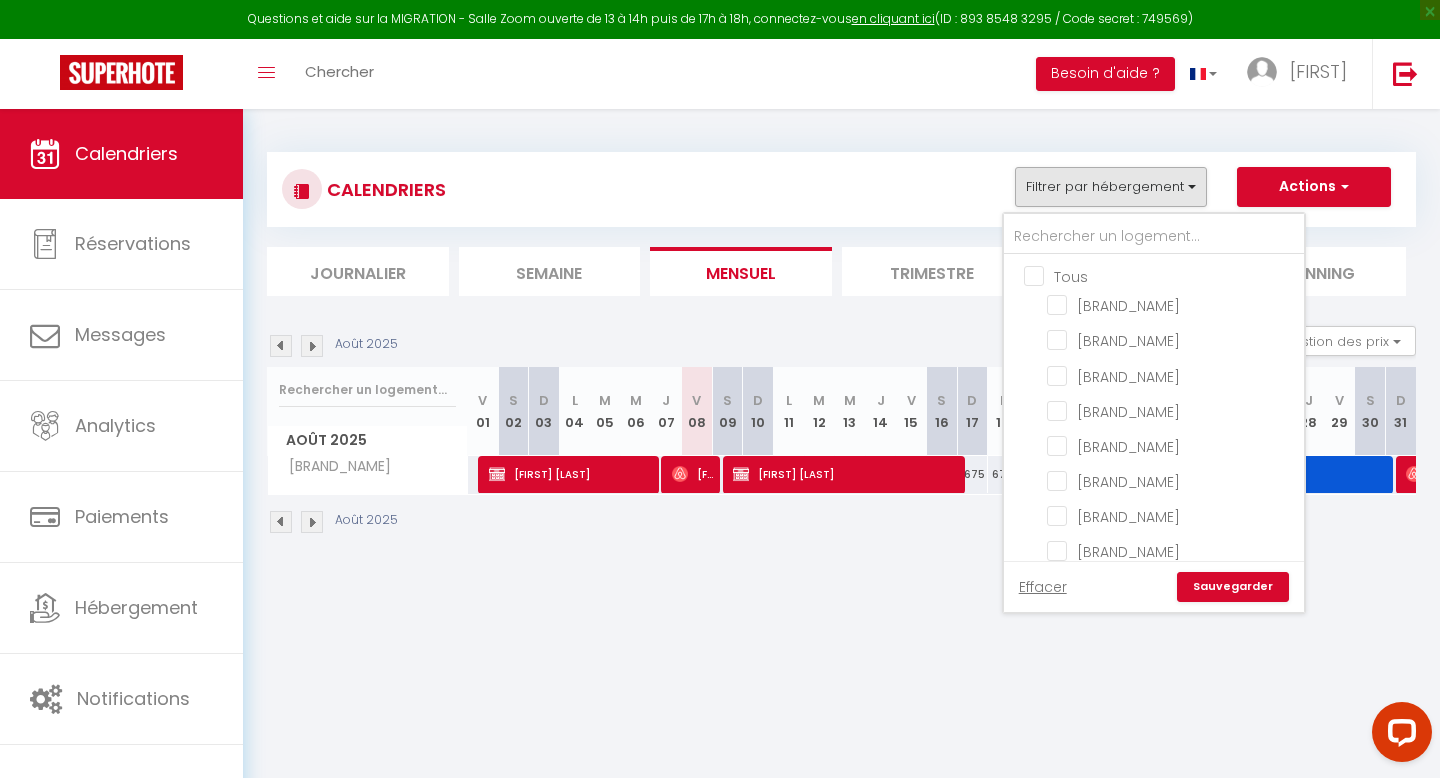 click on "Tous" at bounding box center (1174, 275) 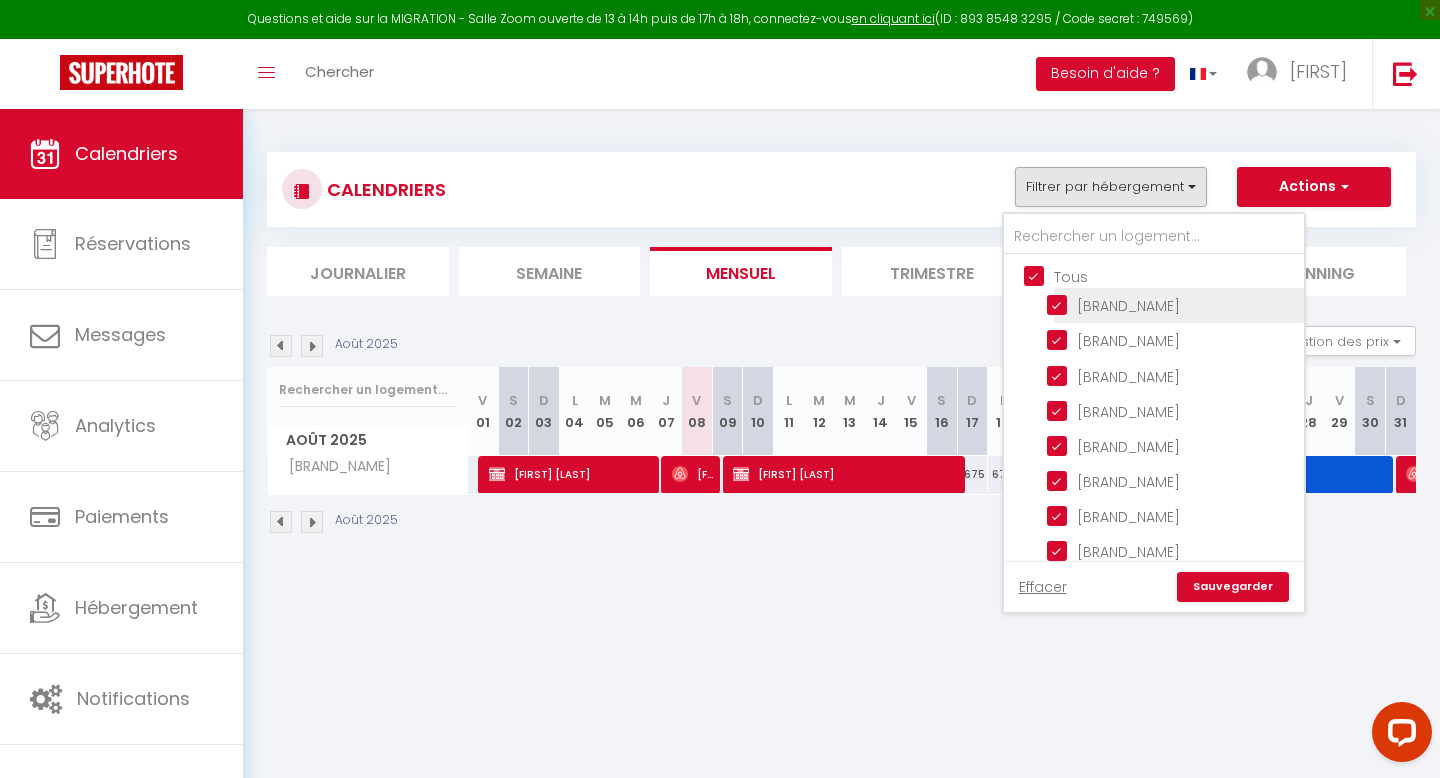 checkbox on "true" 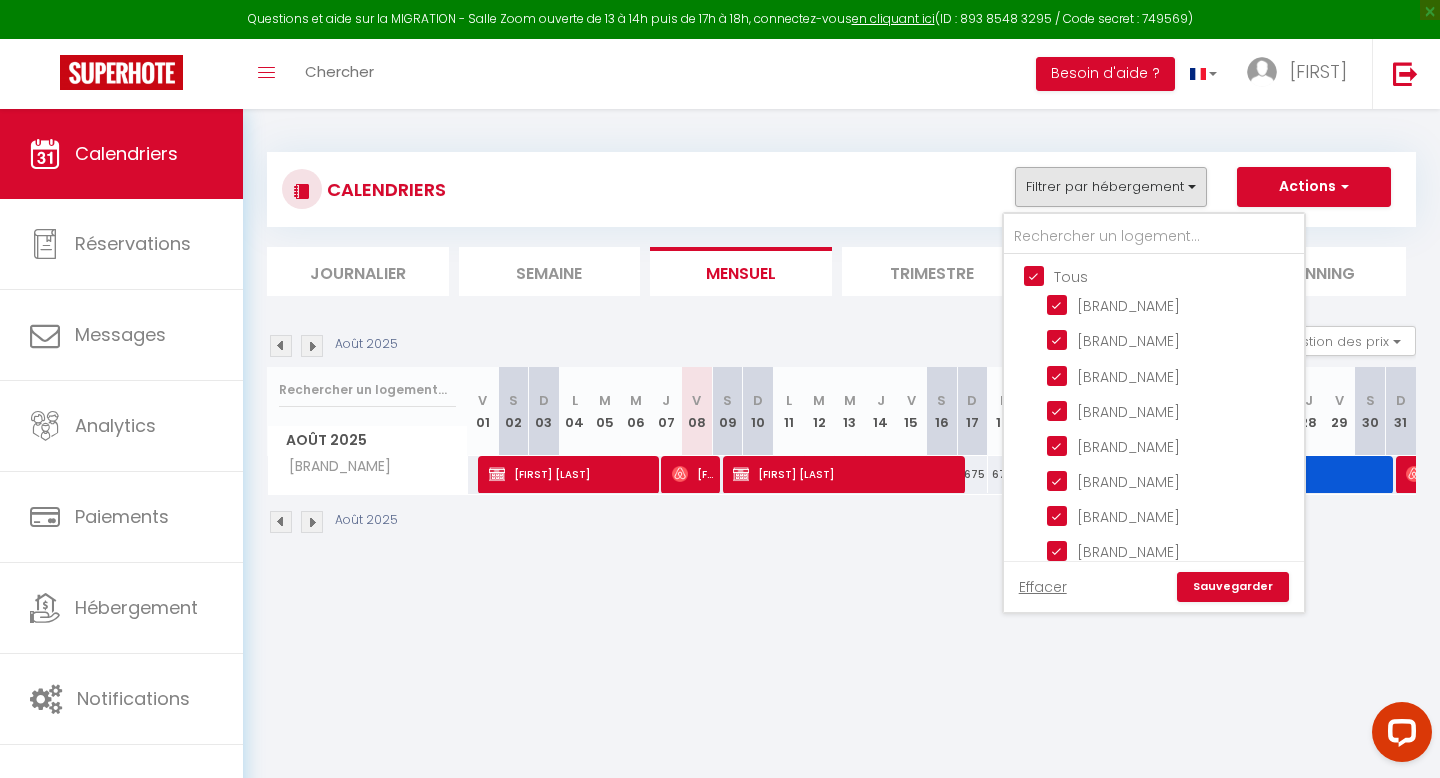 click on "Sauvegarder" at bounding box center [1233, 587] 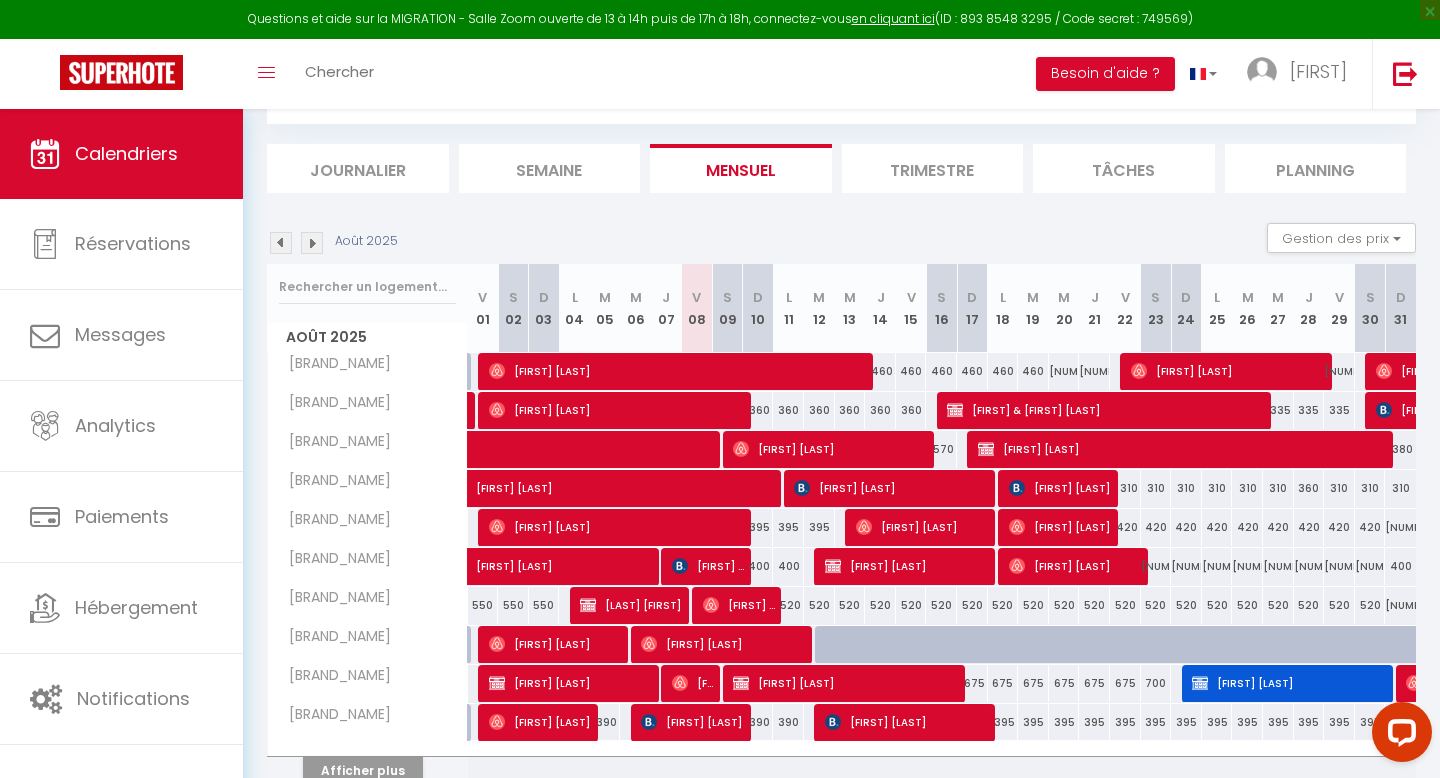 scroll, scrollTop: 199, scrollLeft: 0, axis: vertical 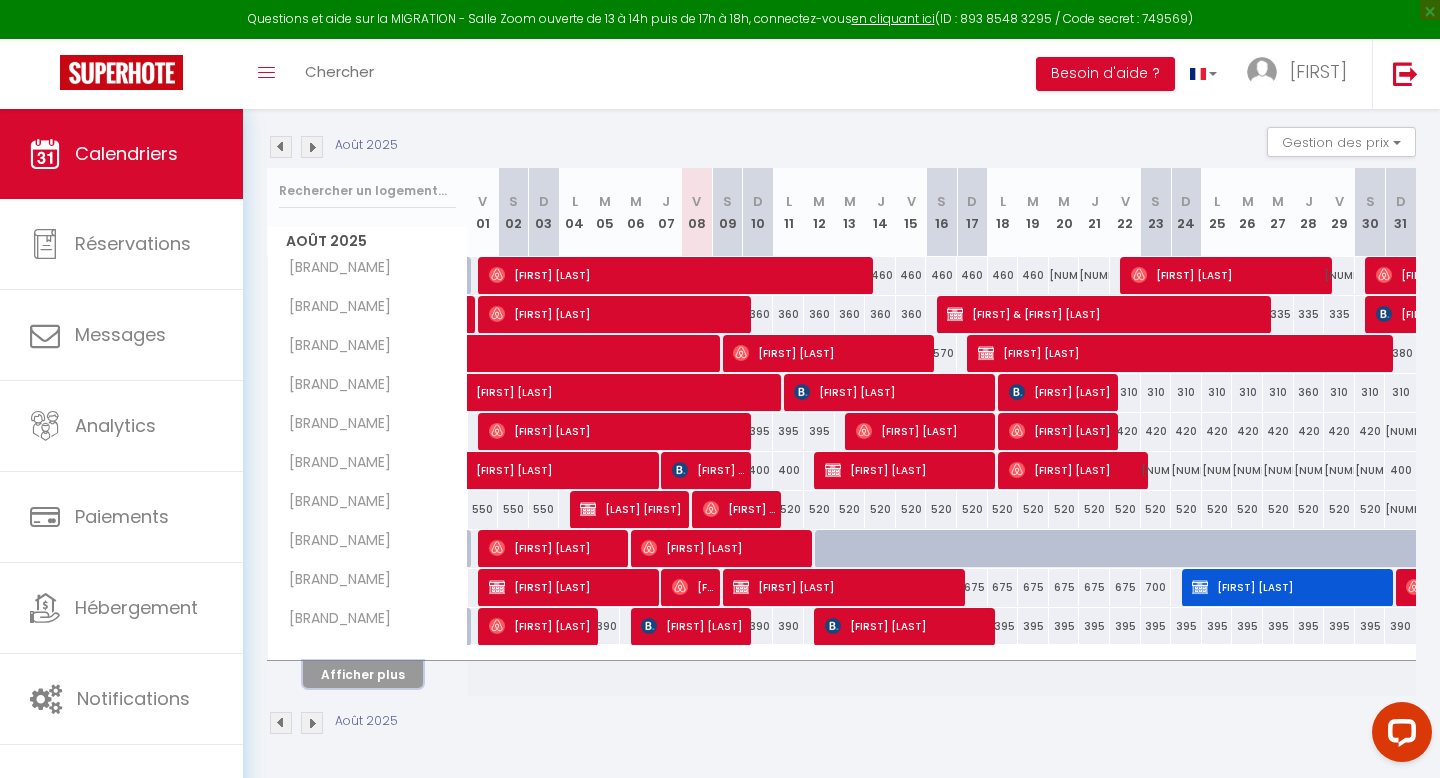 click on "Afficher plus" at bounding box center [363, 674] 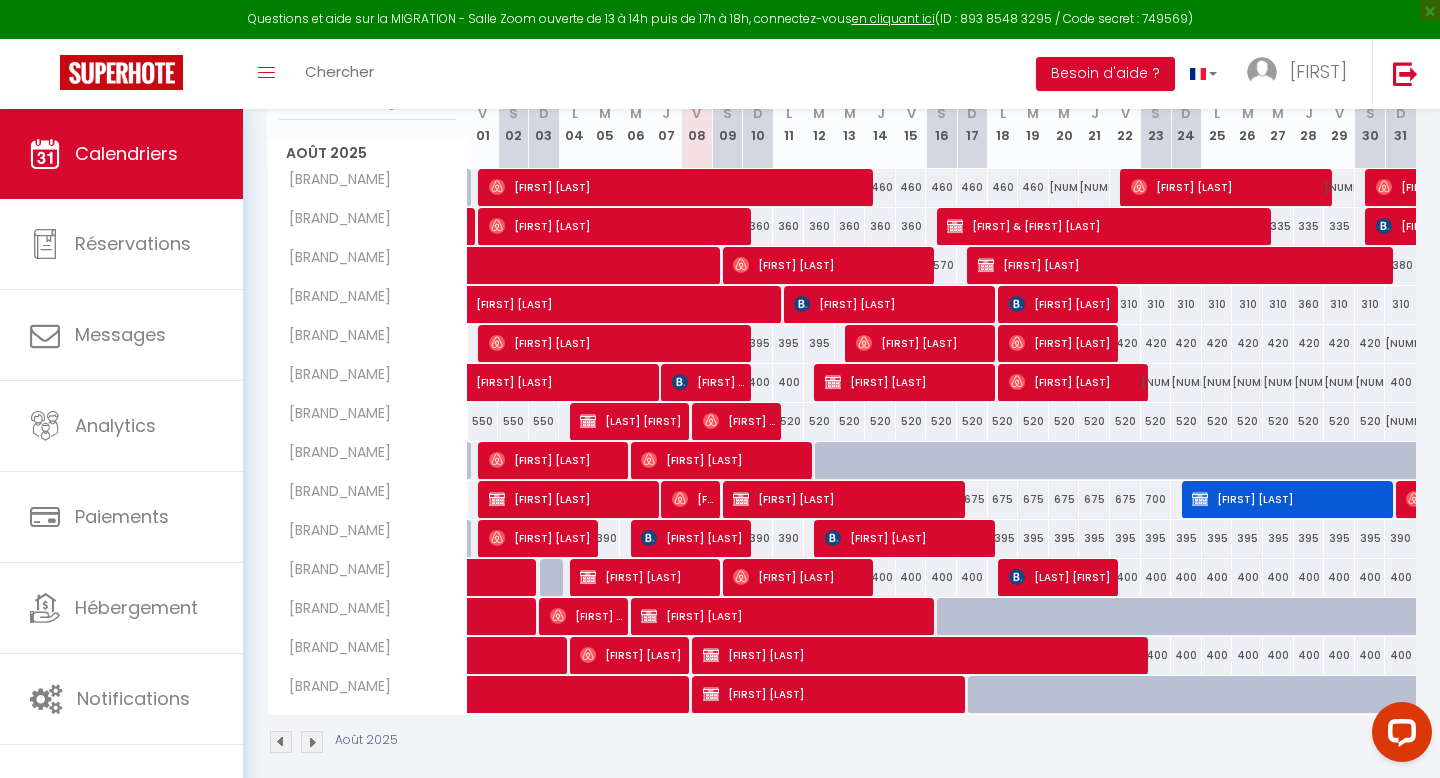 scroll, scrollTop: 306, scrollLeft: 0, axis: vertical 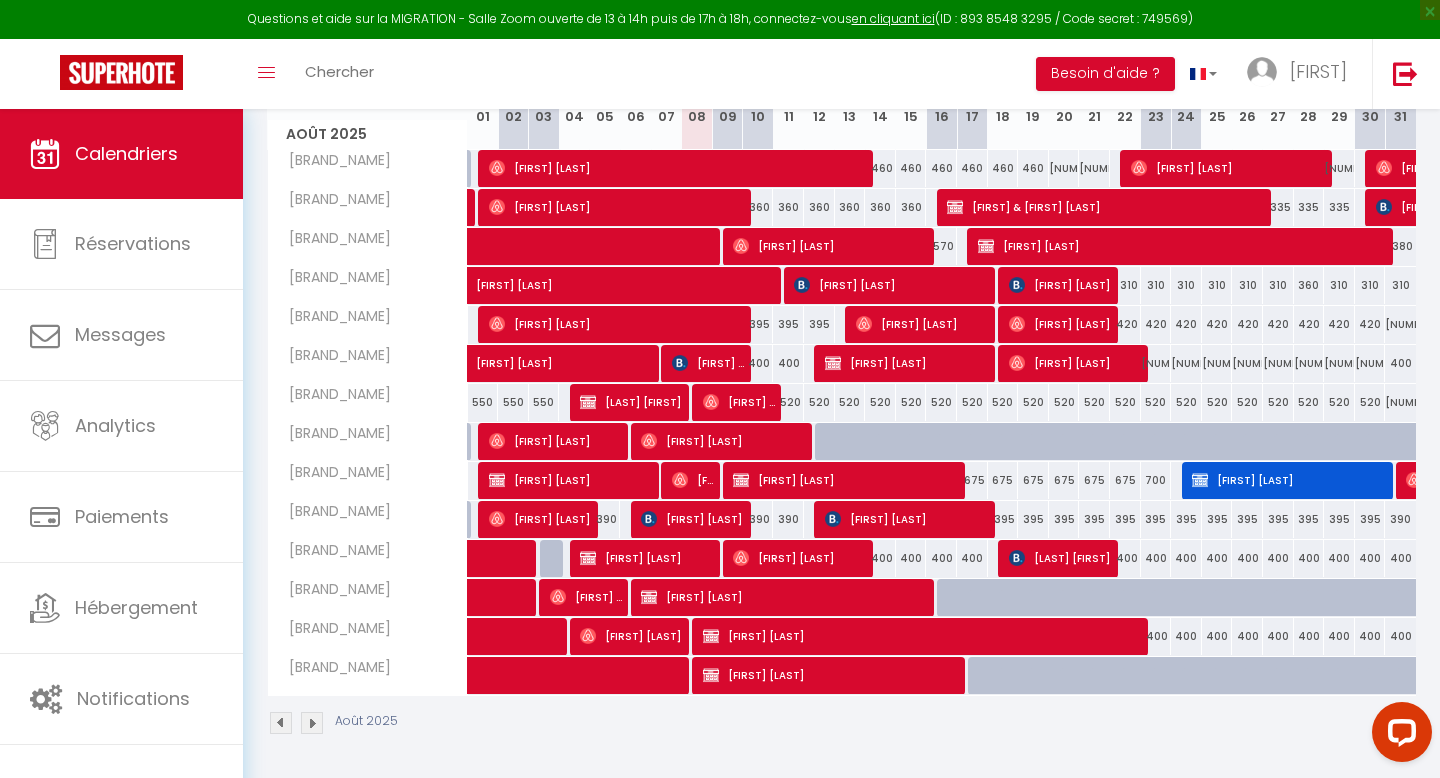 click on "390" at bounding box center [758, 519] 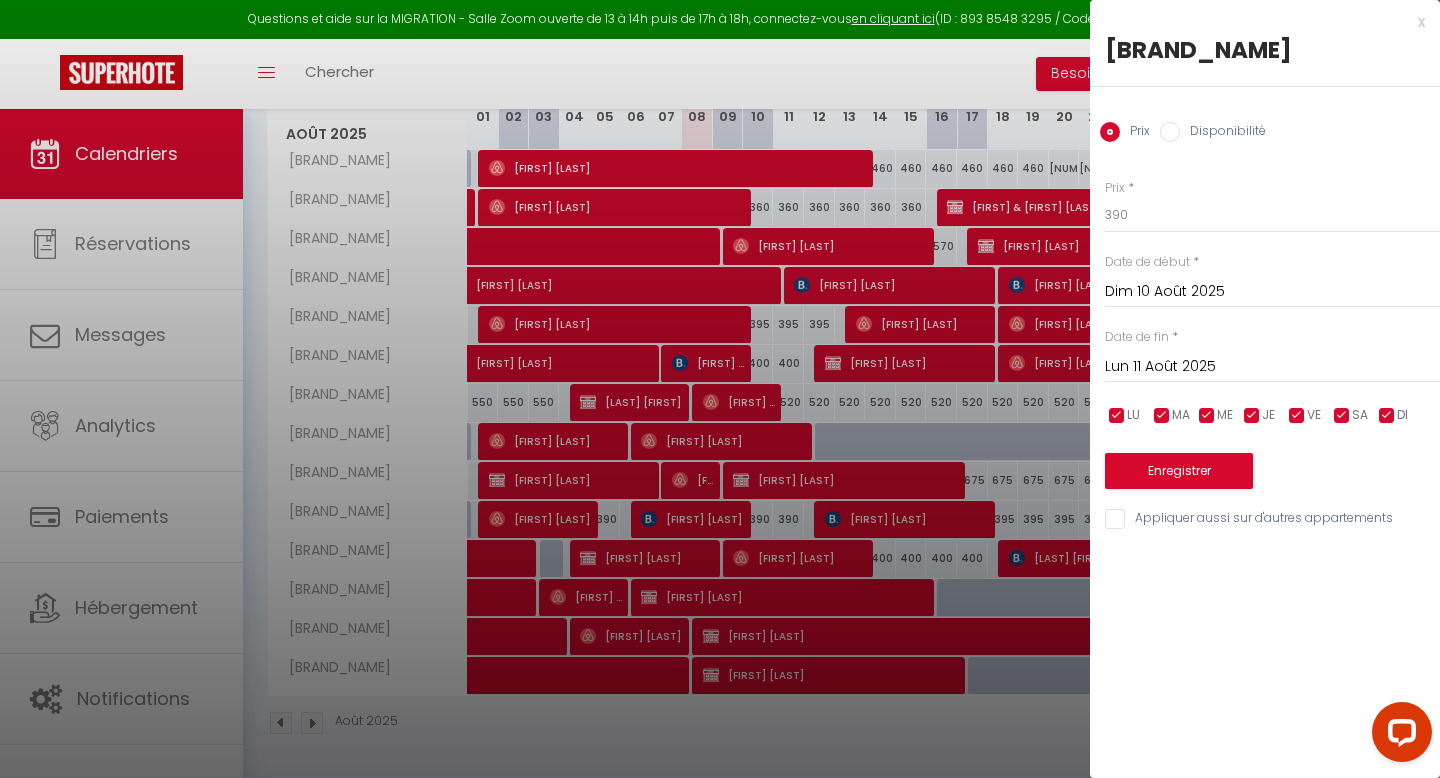 click on "x" at bounding box center (1257, 22) 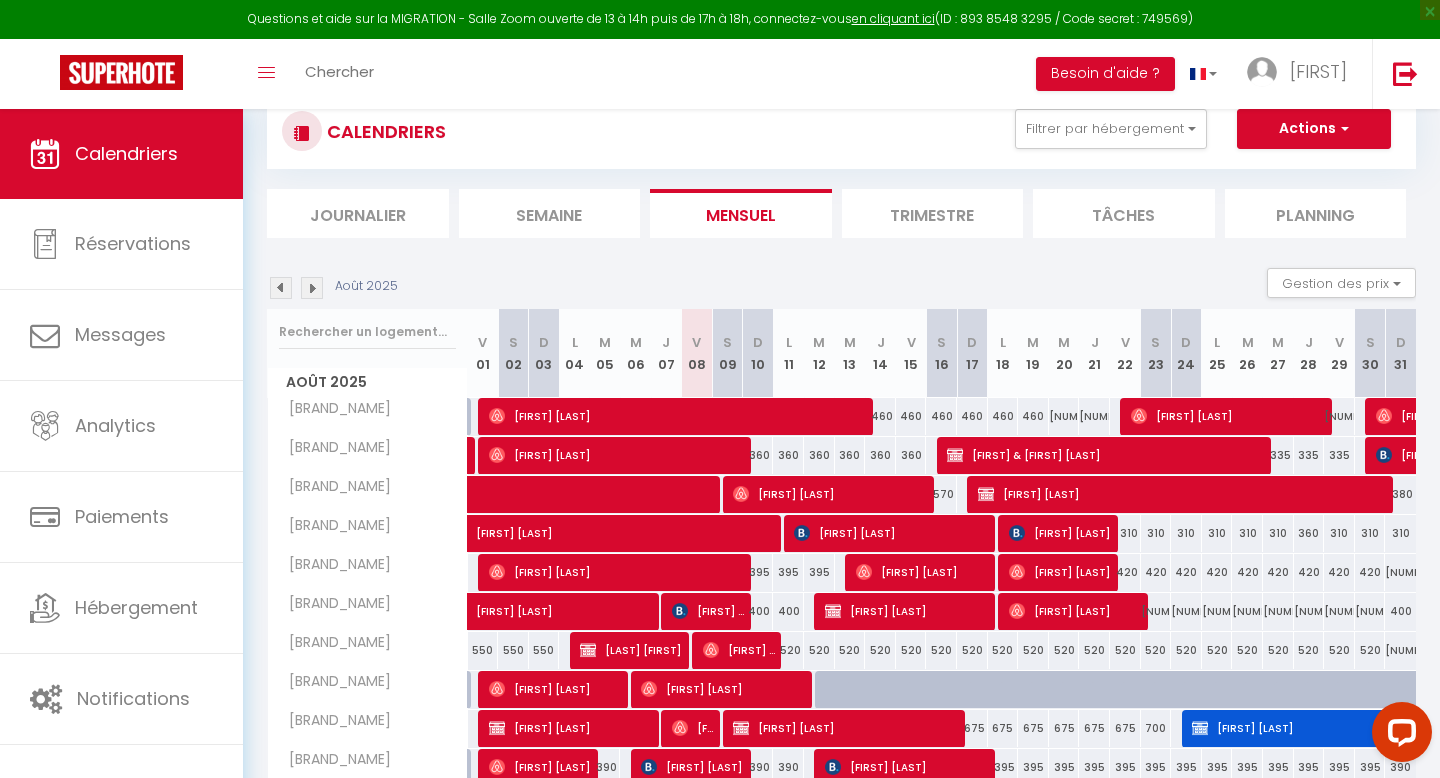 scroll, scrollTop: 0, scrollLeft: 0, axis: both 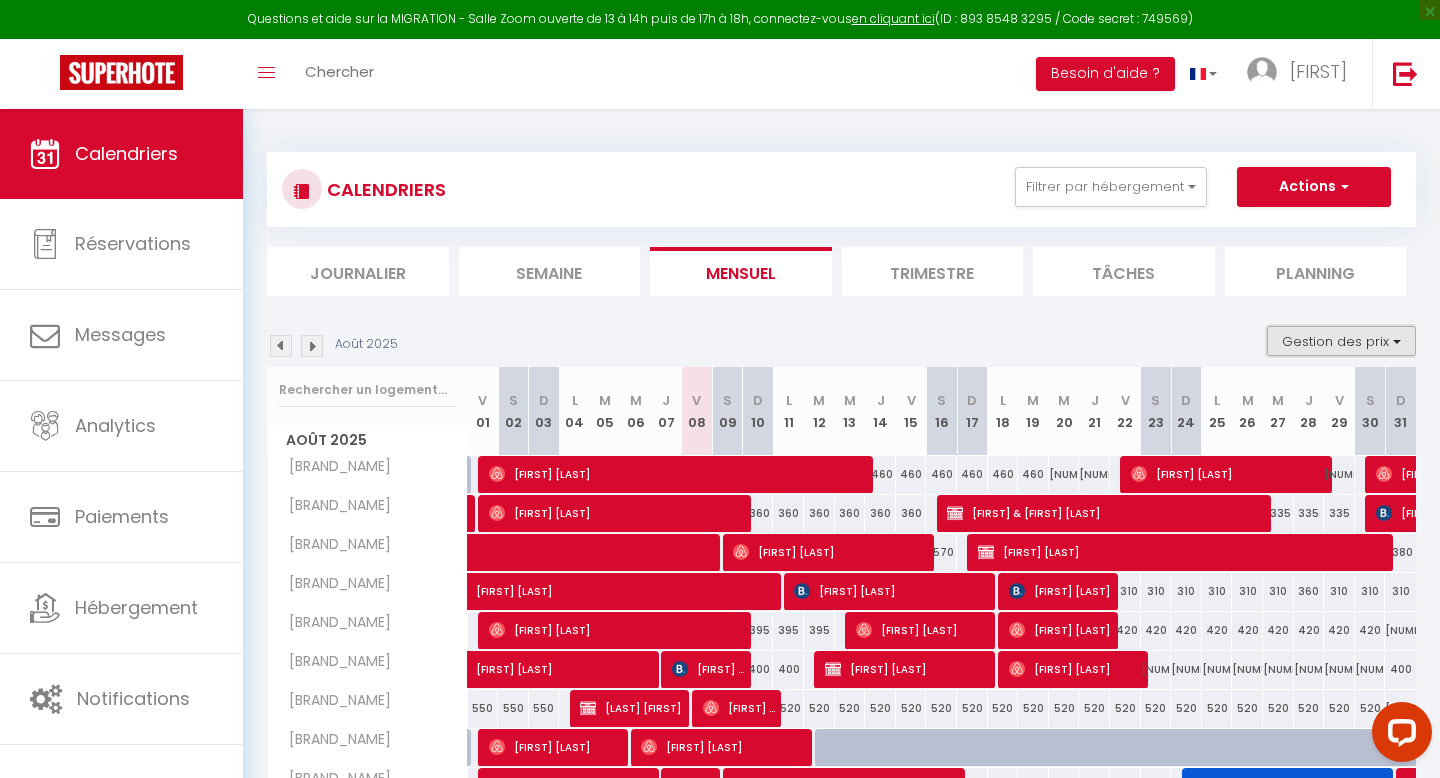 click on "Gestion des prix" at bounding box center (1341, 341) 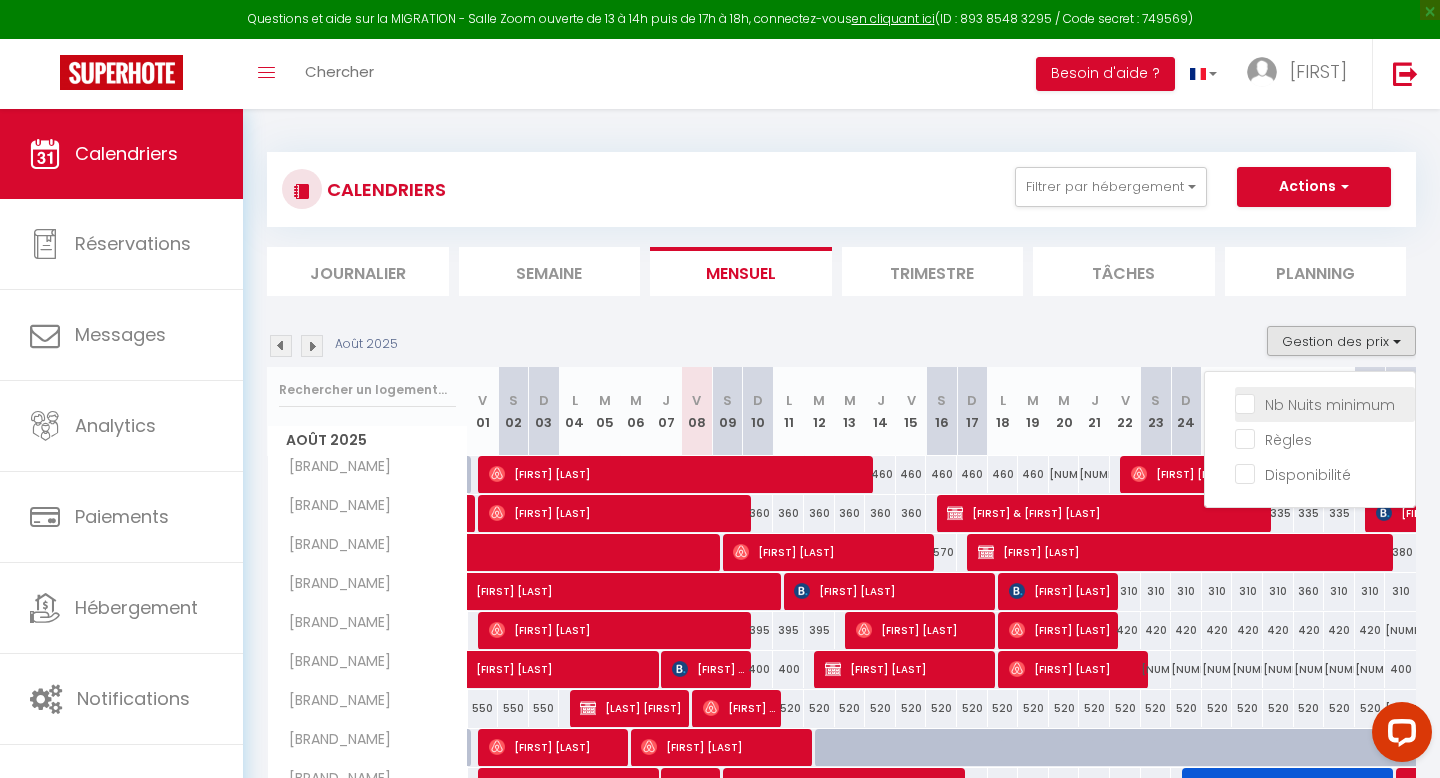 click on "Nb Nuits minimum" at bounding box center (1325, 403) 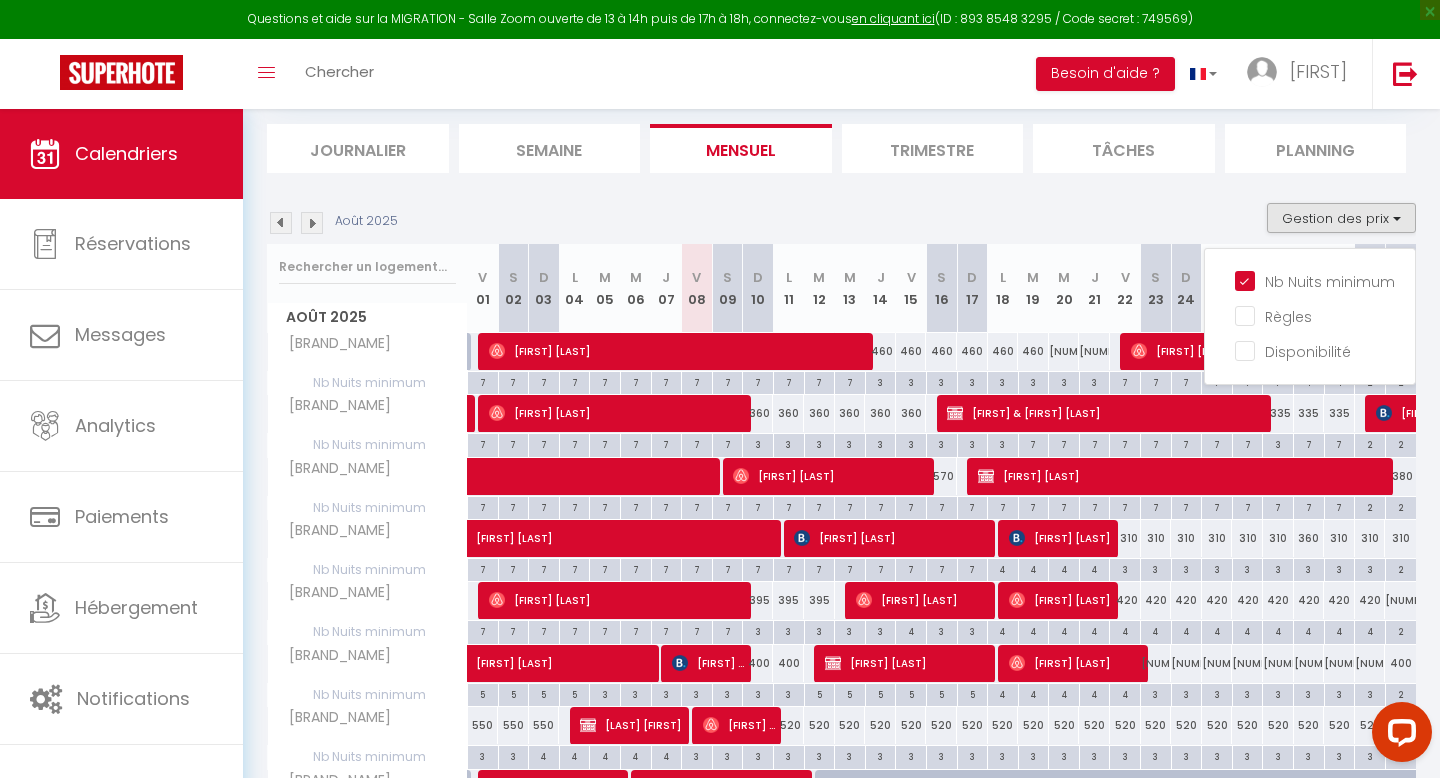 scroll, scrollTop: 57, scrollLeft: 0, axis: vertical 